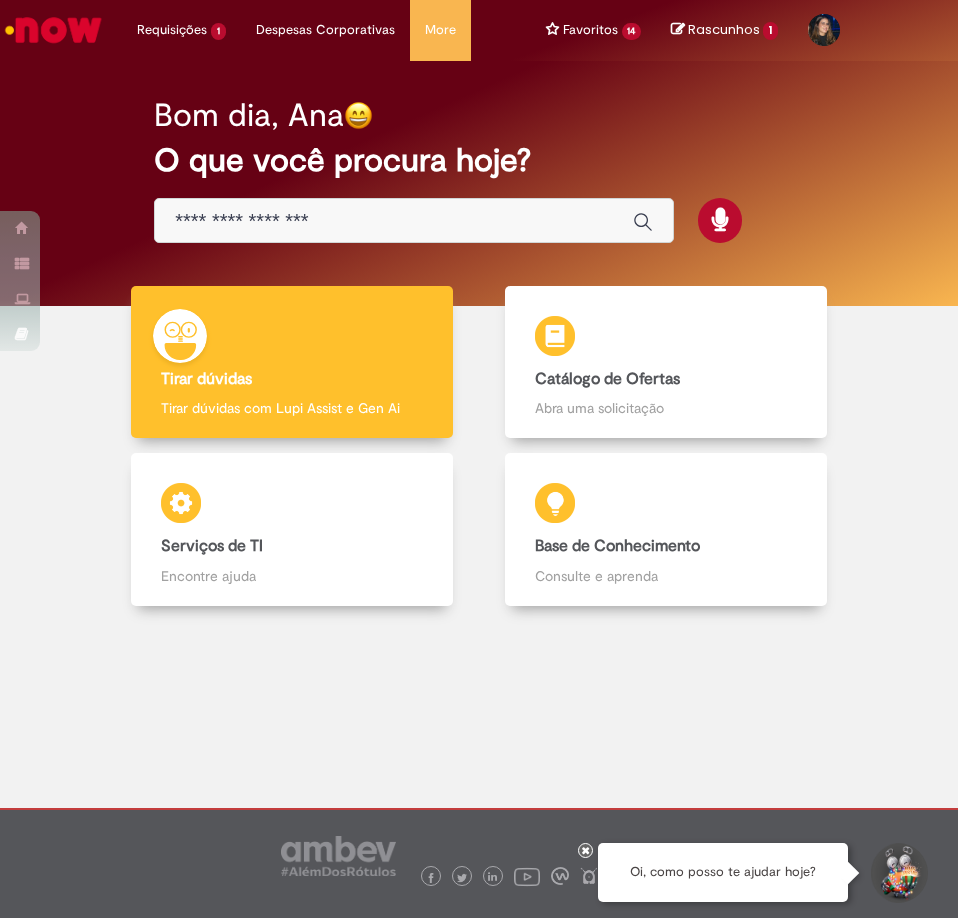 scroll, scrollTop: 0, scrollLeft: 0, axis: both 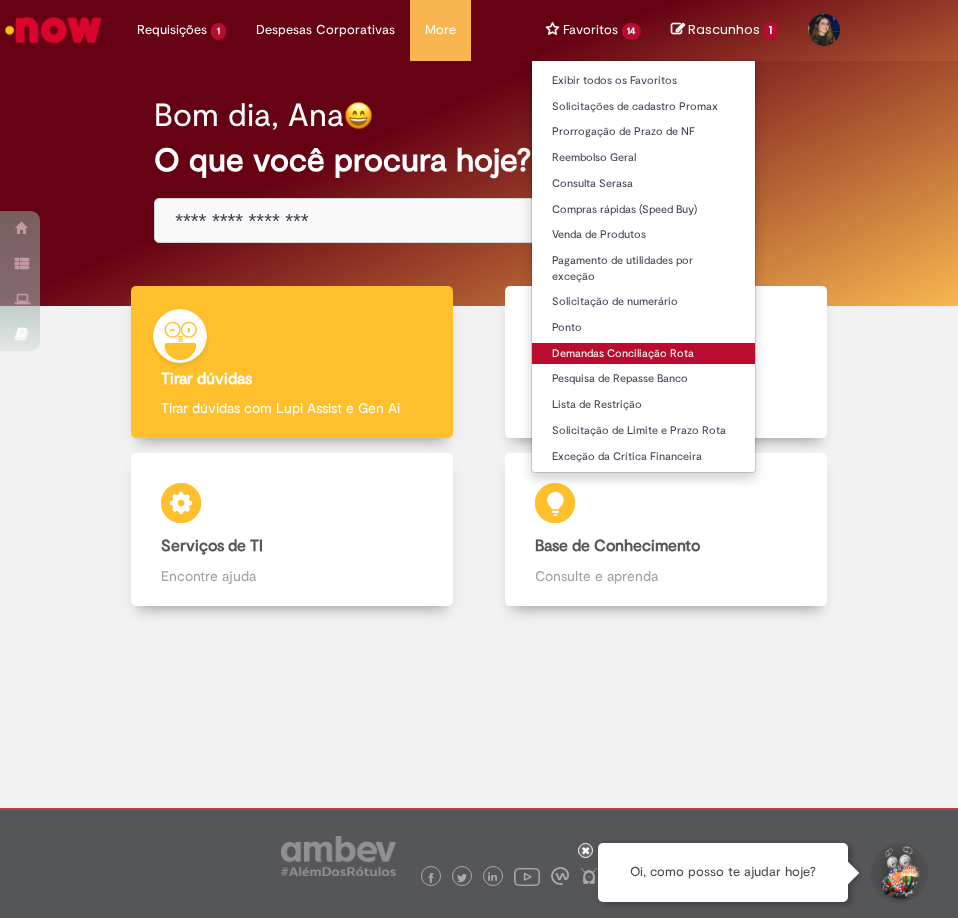 click on "Demandas Conciliação Rota" at bounding box center (644, 354) 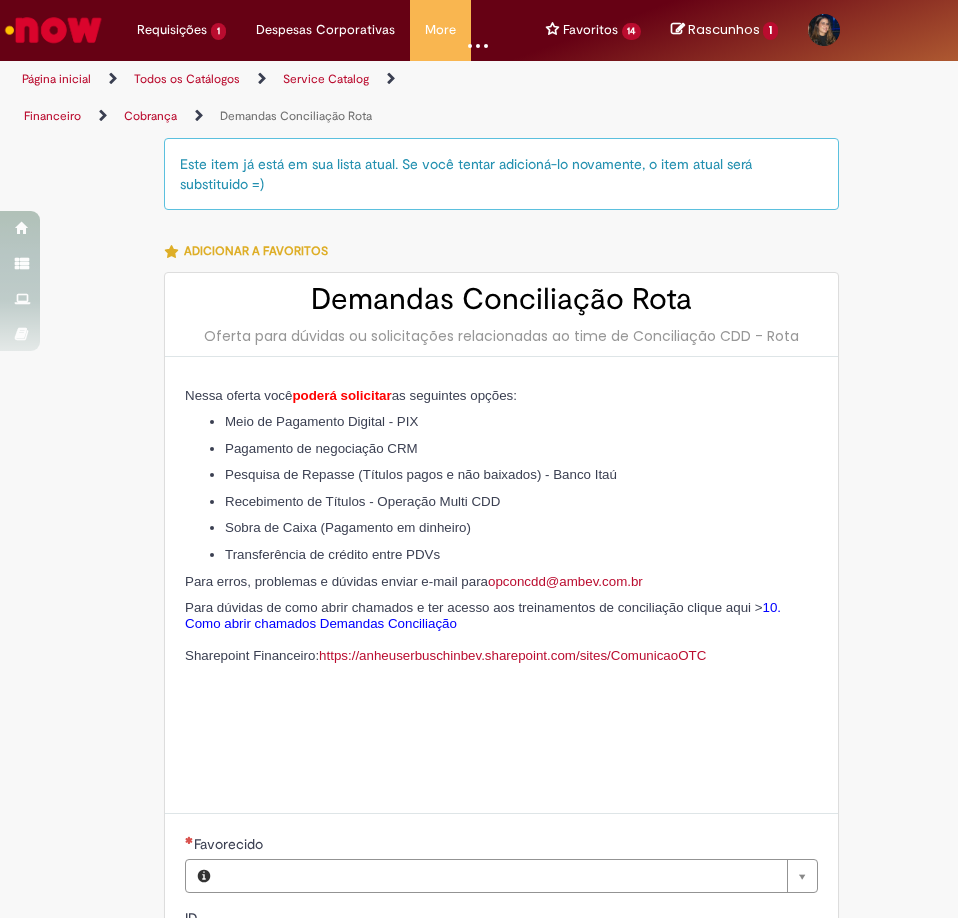 type on "********" 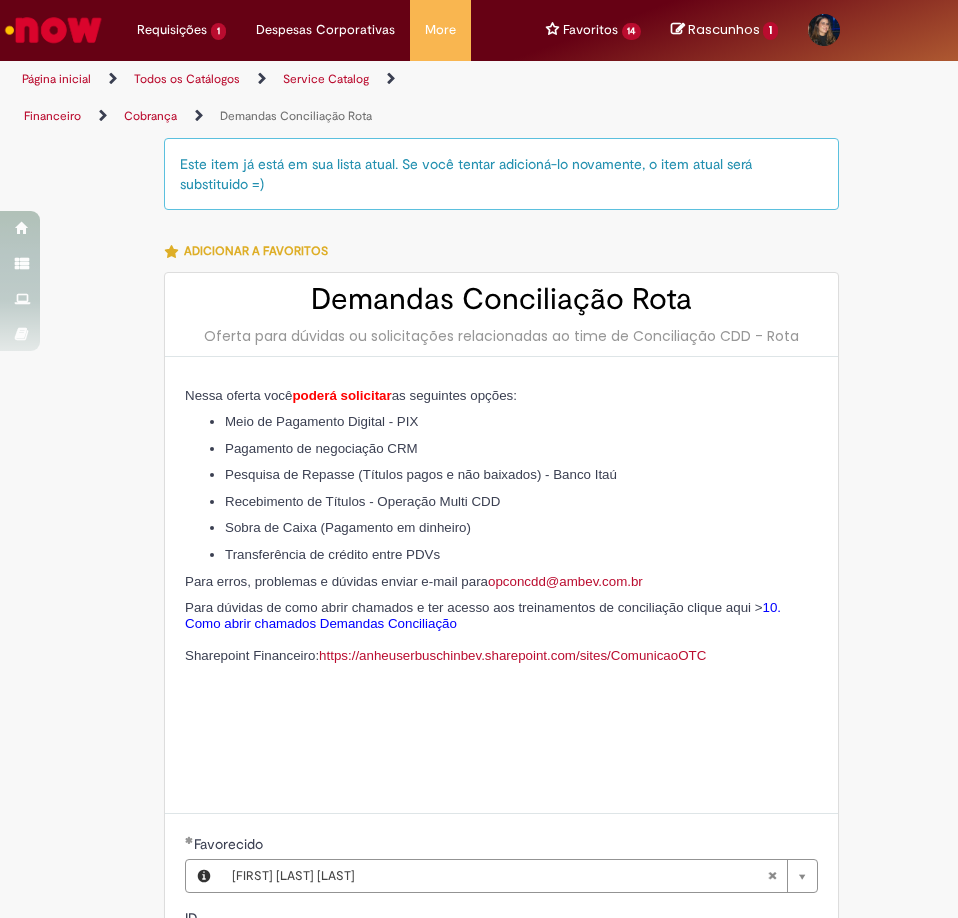 click on "Demandas Conciliação Rota
Oferta para dúvidas ou solicitações relacionadas ao time de Conciliação CDD - Rota" at bounding box center [501, 315] 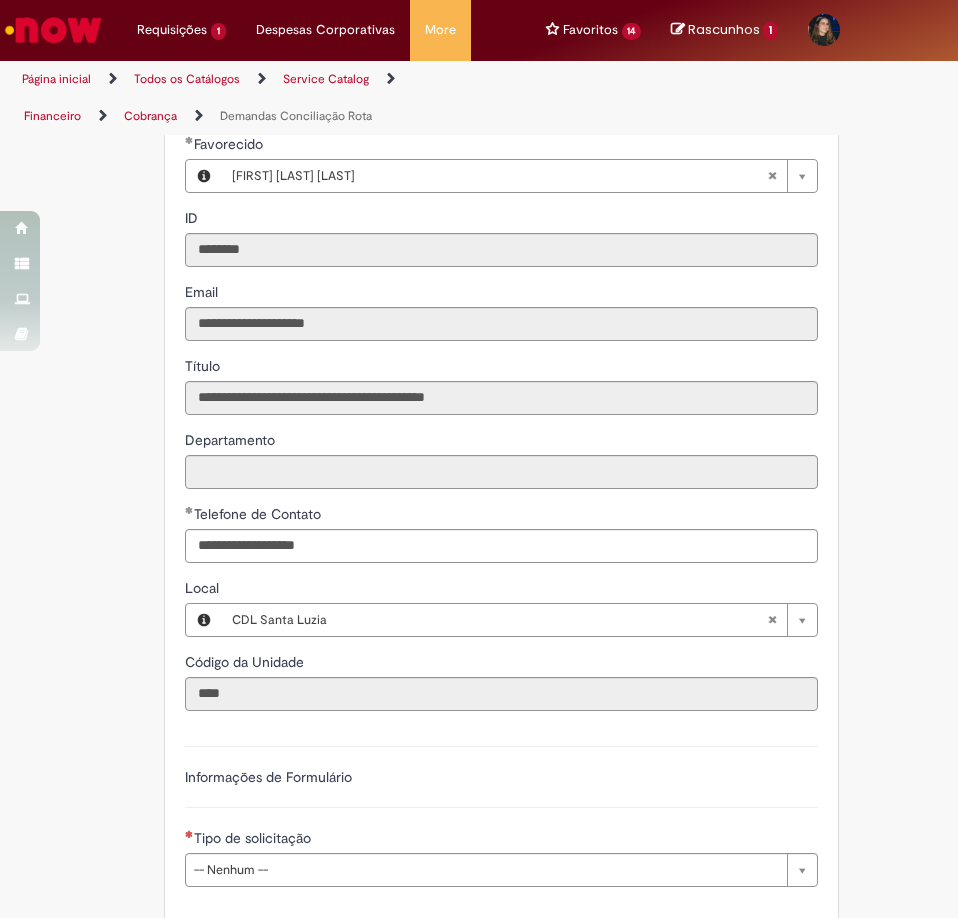 scroll, scrollTop: 900, scrollLeft: 0, axis: vertical 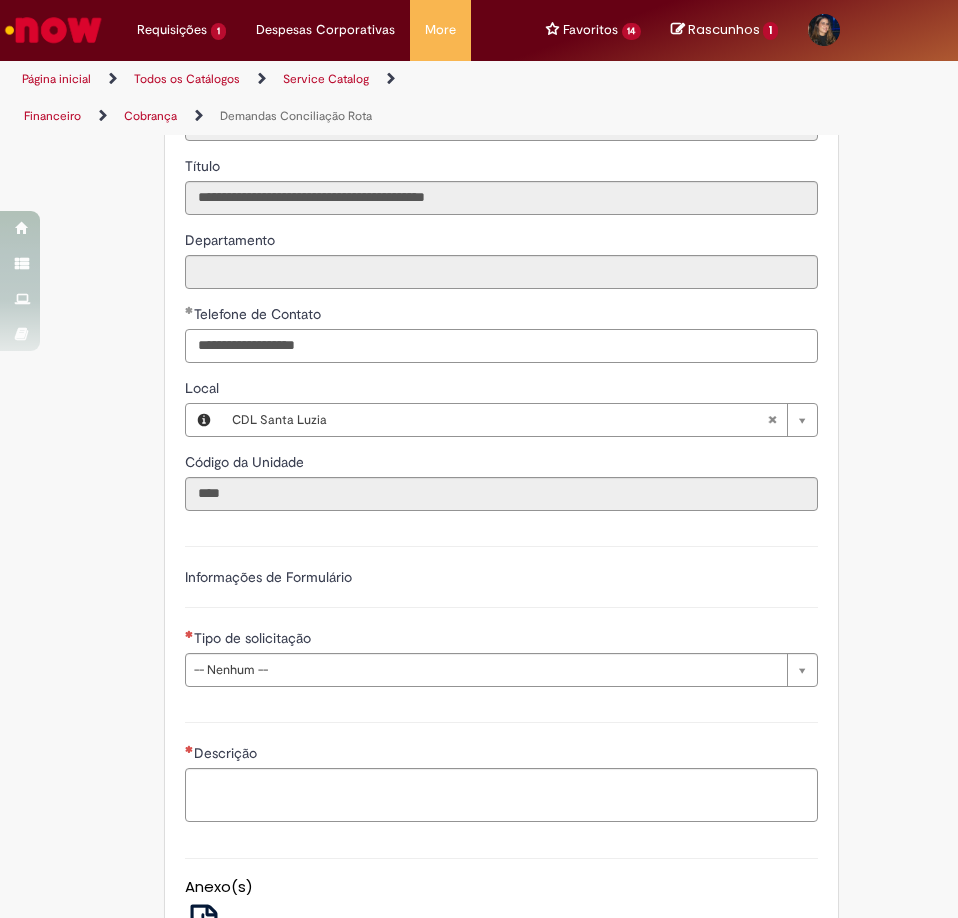 drag, startPoint x: 339, startPoint y: 368, endPoint x: 269, endPoint y: 370, distance: 70.028564 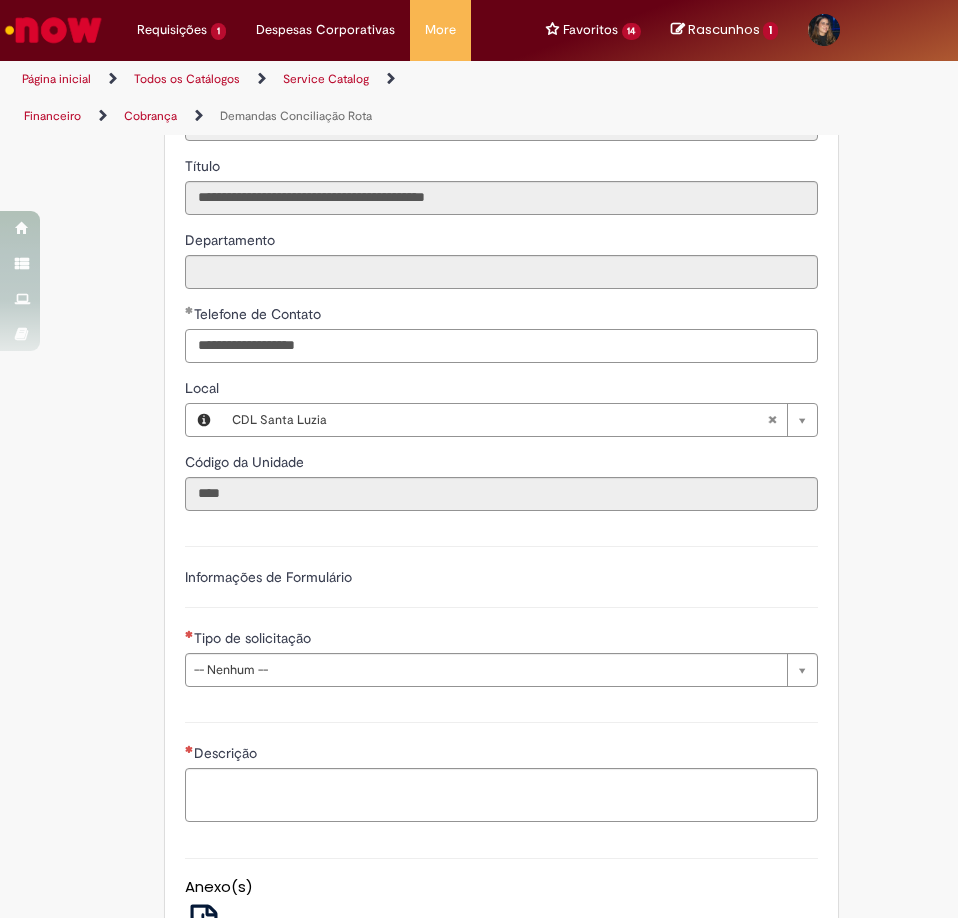 type on "**********" 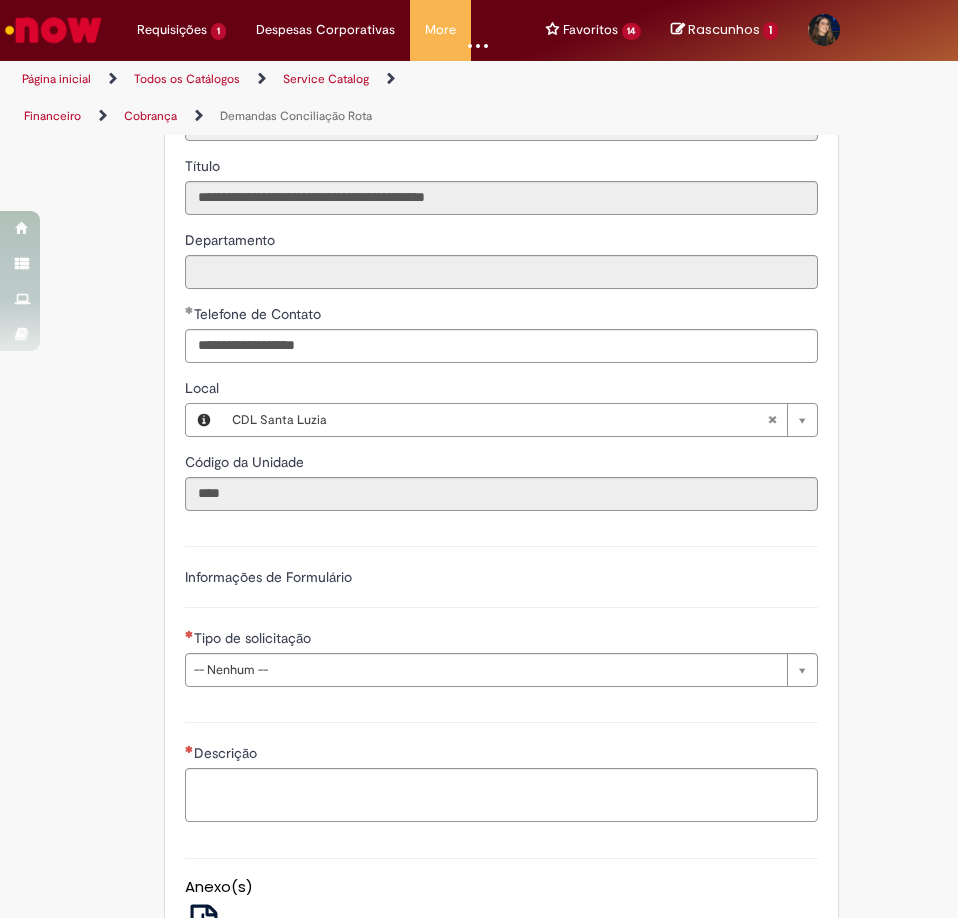 click on "Para erros, problemas e dúvidas enviar e-mail para [EMAIL]
Para dúvidas de como abrir chamados e ter acesso aos treinamentos de conciliação clique aqui >  10. Como abrir chamados Demandas Conciliação Sharepoint Financeiro: https://anheuserbuschinbev.sharepoint.com/sites/ComunicaoOTC" at bounding box center [479, 208] 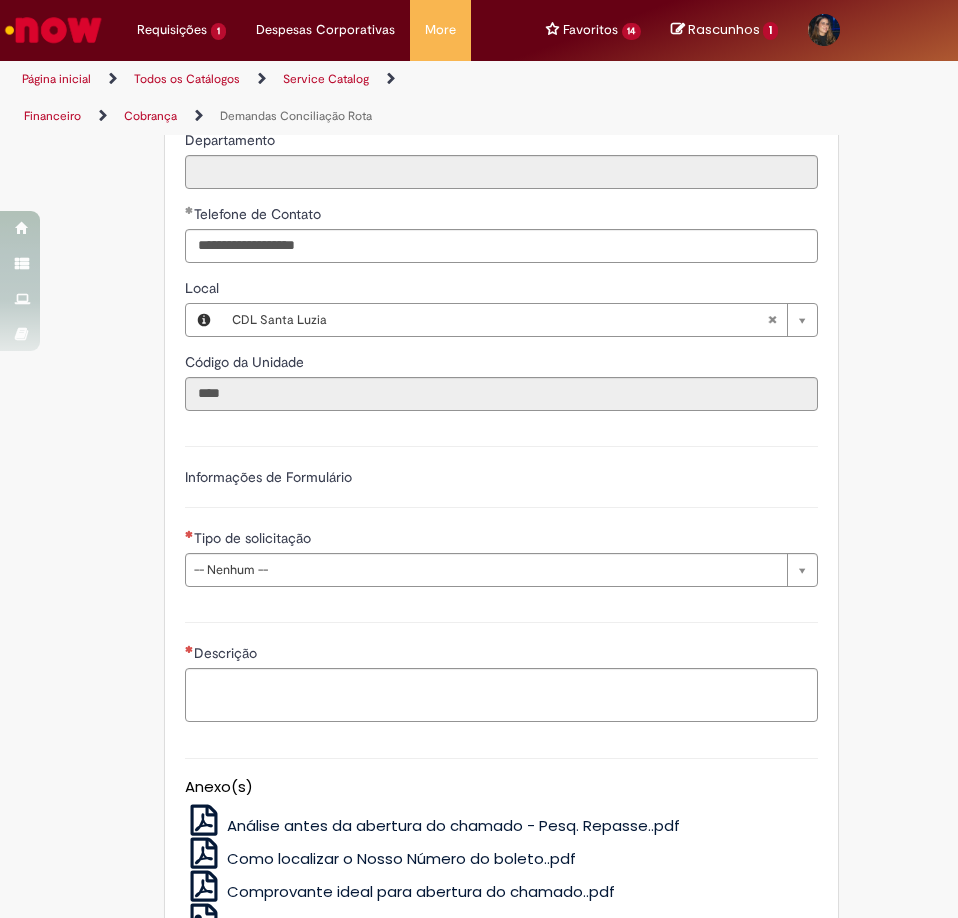 scroll, scrollTop: 1200, scrollLeft: 0, axis: vertical 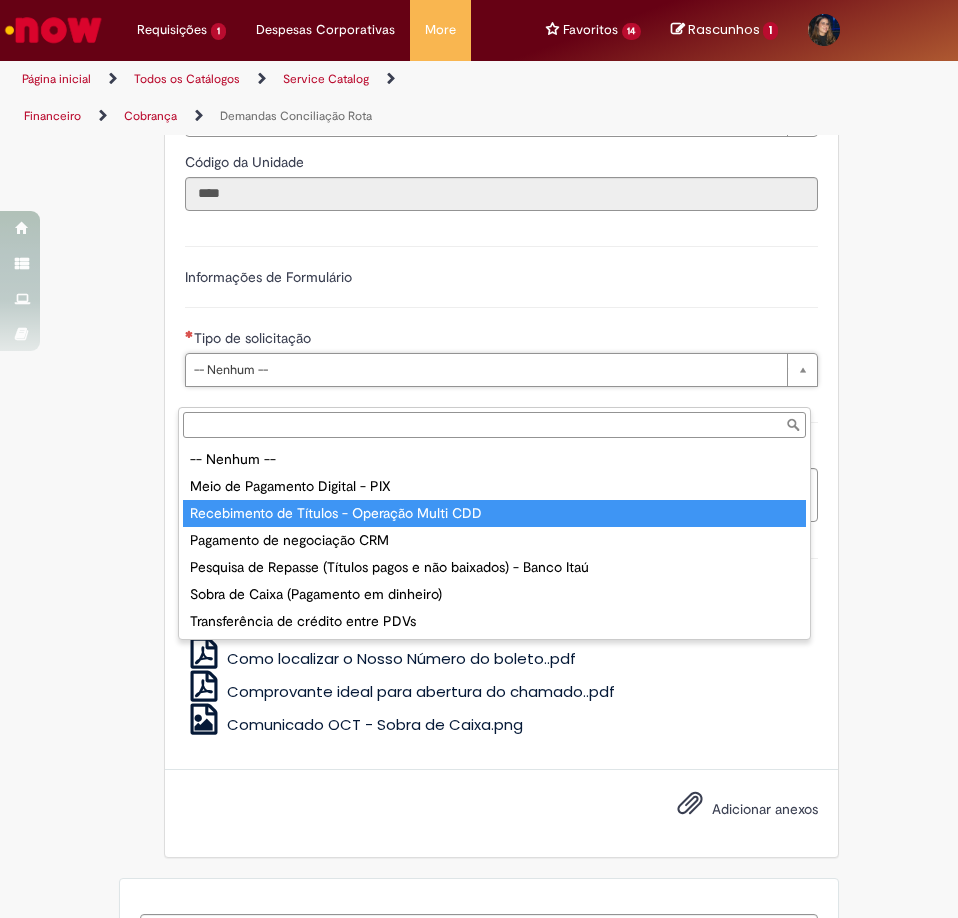type on "**********" 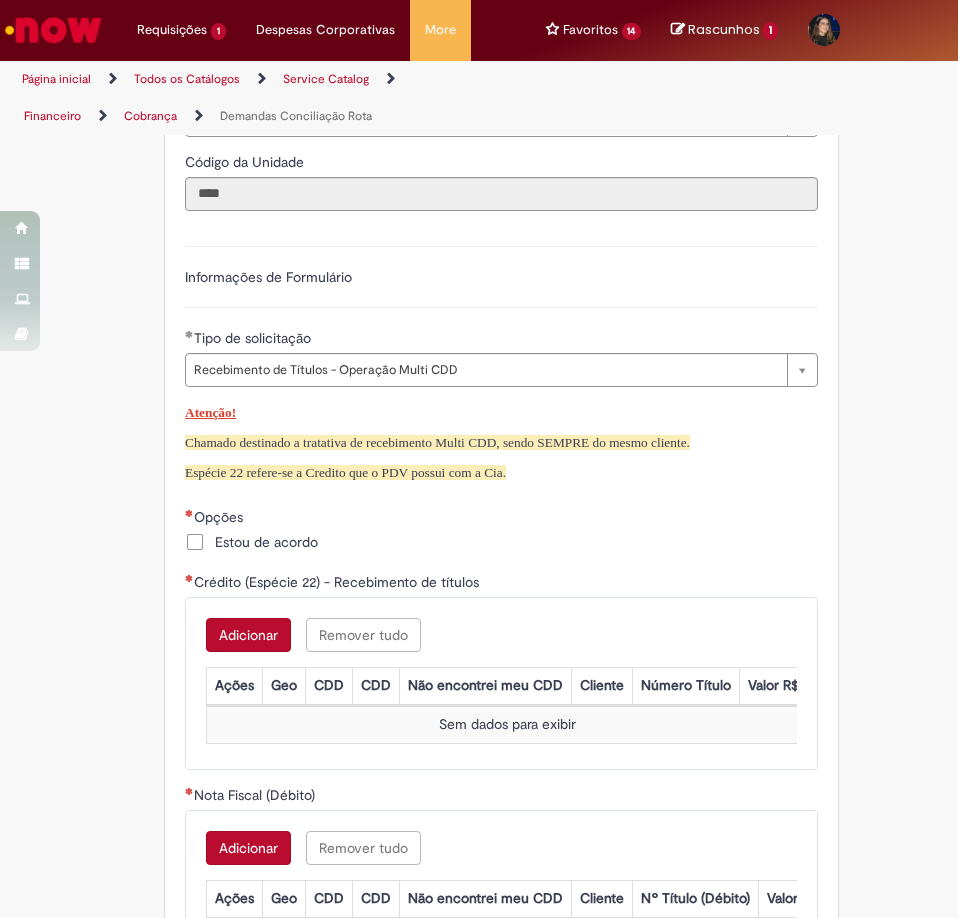 click on "Para erros, problemas e dúvidas enviar e-mail para [EMAIL]
Para dúvidas de como abrir chamados e ter acesso aos treinamentos de conciliação clique aqui >  10. Como abrir chamados Demandas Conciliação Sharepoint Financeiro: https://anheuserbuschinbev.sharepoint.com/sites/ComunicaoOTC" at bounding box center [479, 206] 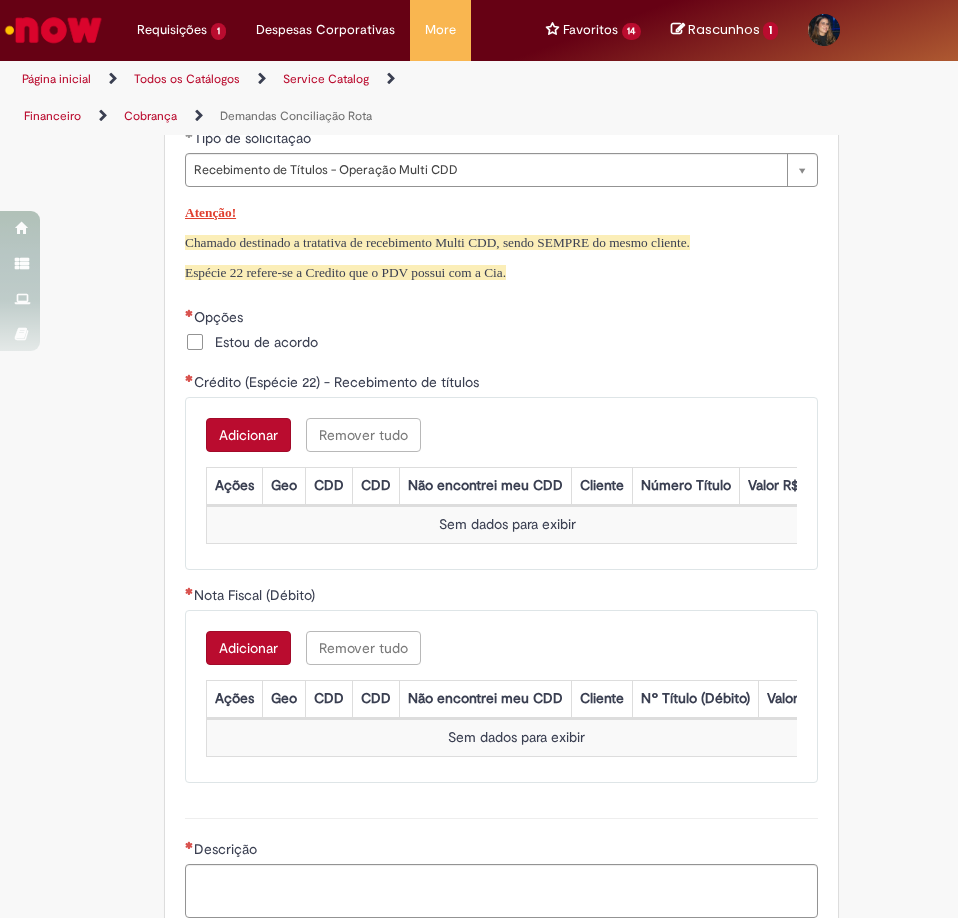 click on "Estou de acordo" at bounding box center (251, 342) 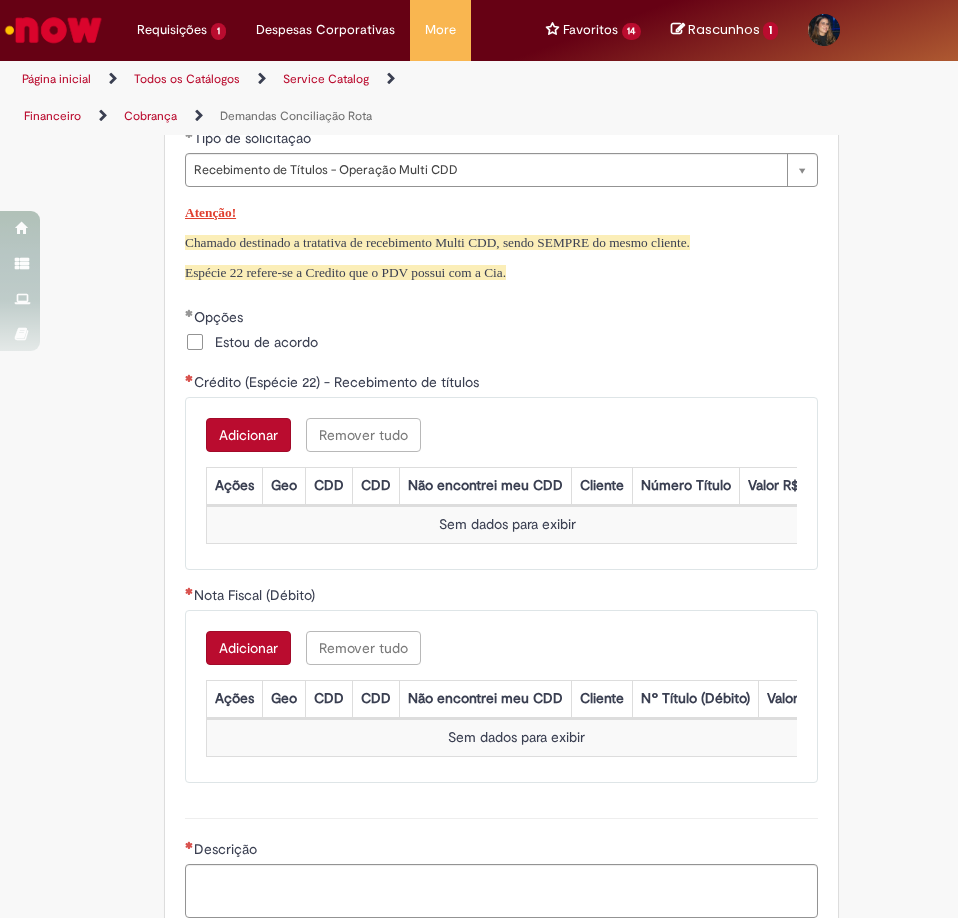 scroll, scrollTop: 1500, scrollLeft: 0, axis: vertical 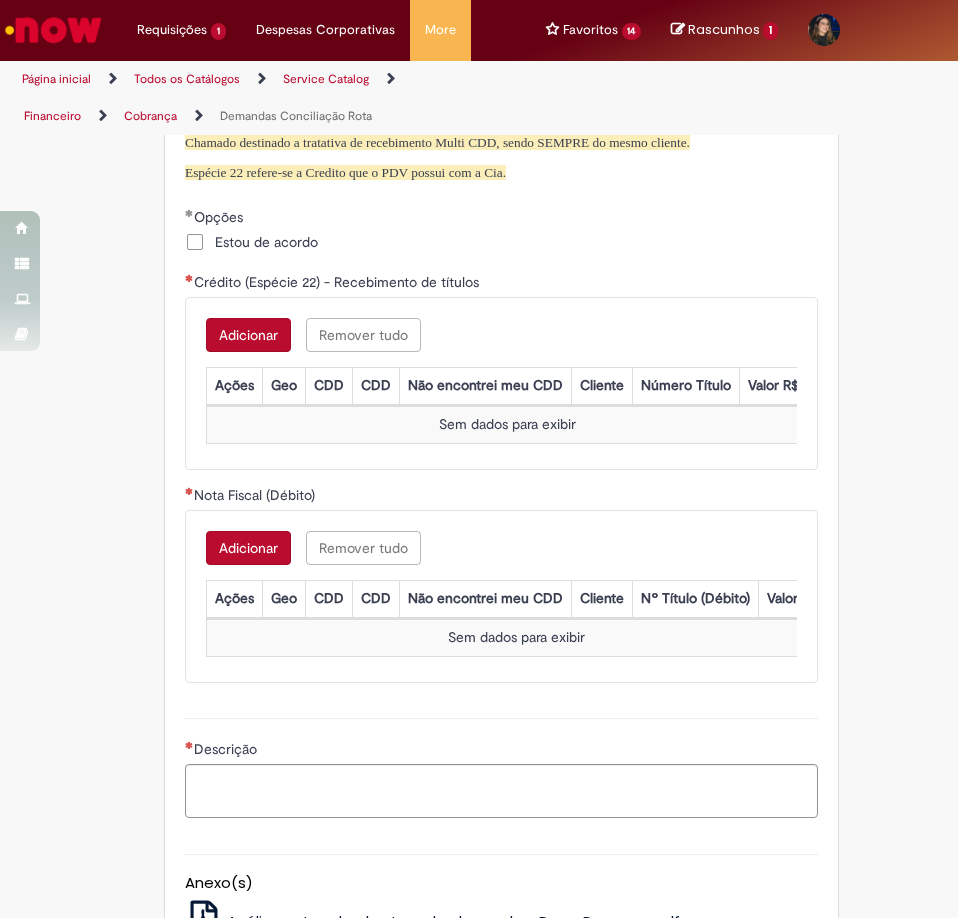 click on "Adicionar" at bounding box center (248, 335) 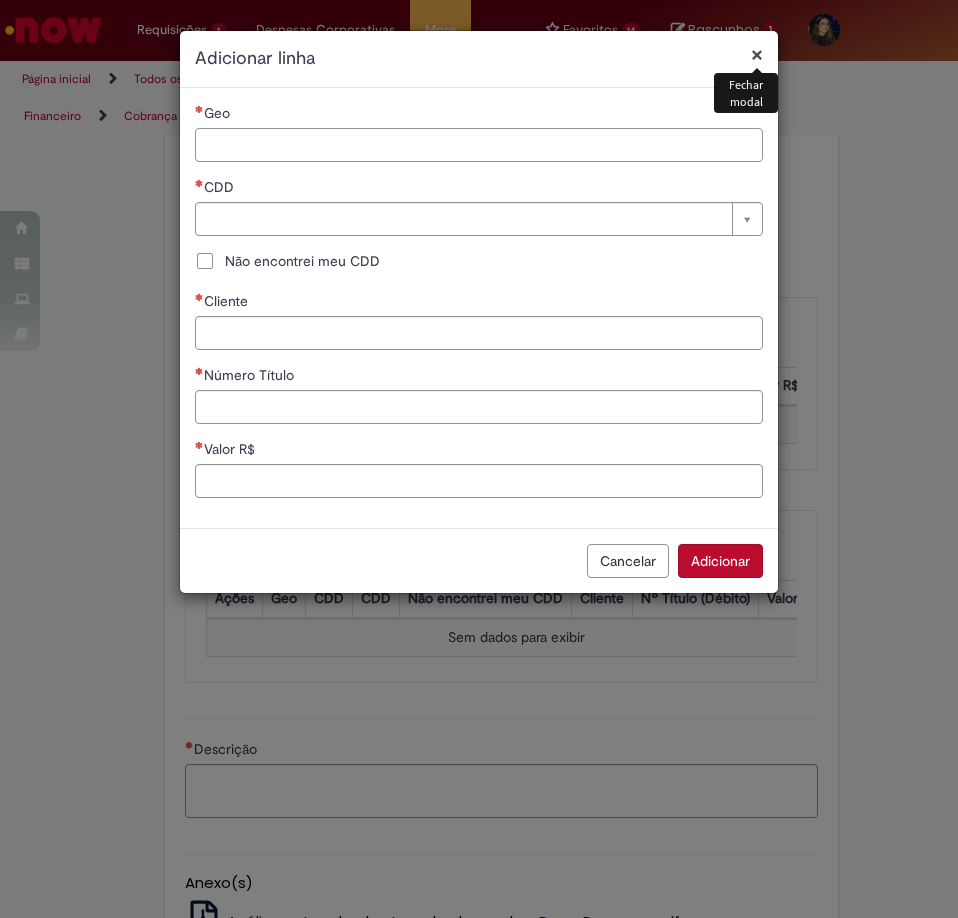 click on "Geo" at bounding box center [479, 145] 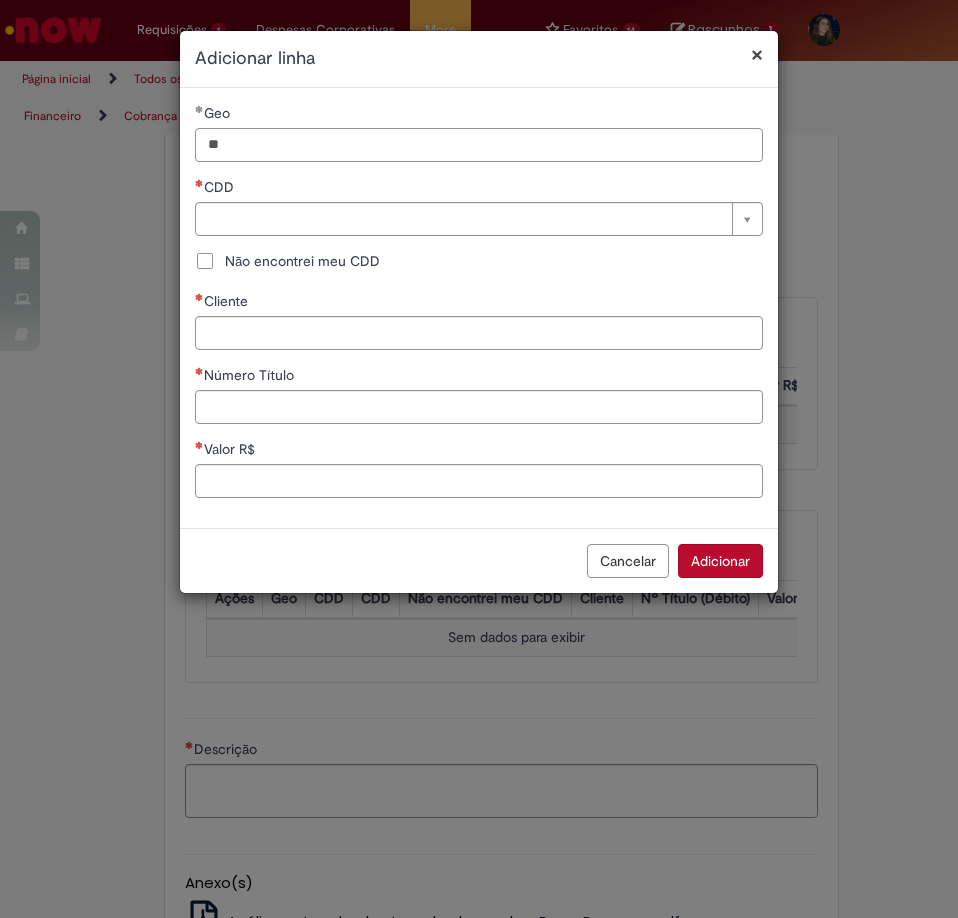 type on "**" 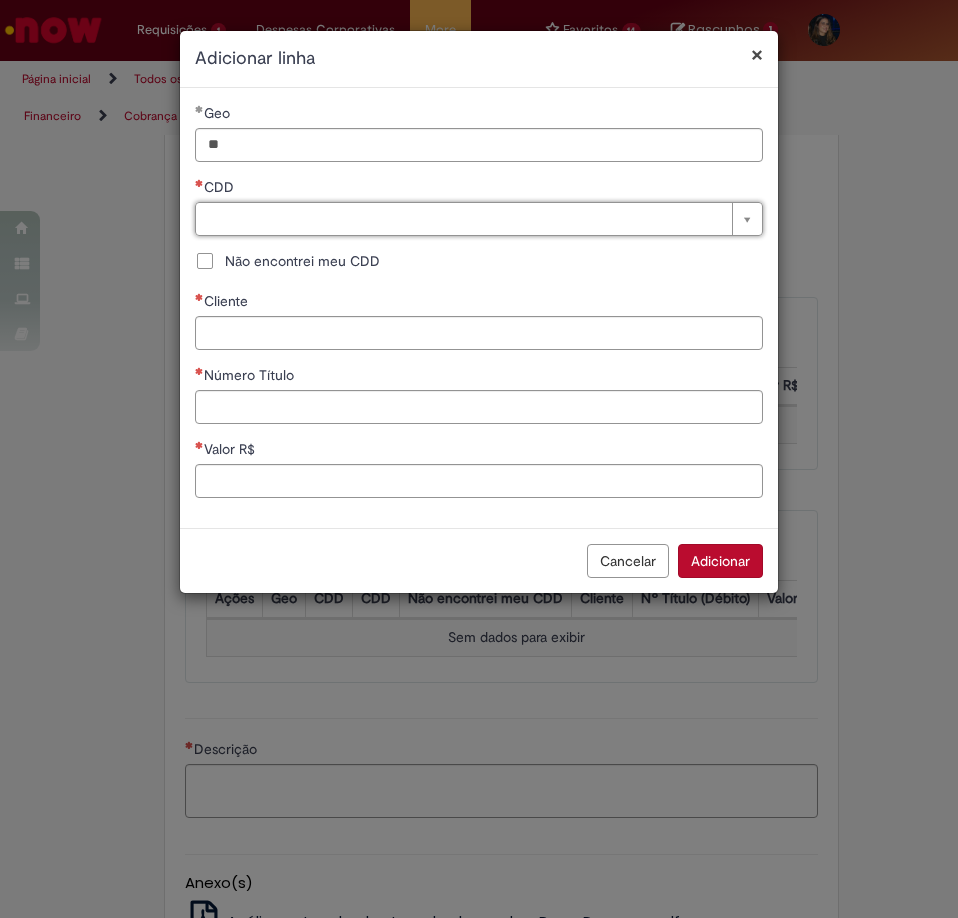 type on "*" 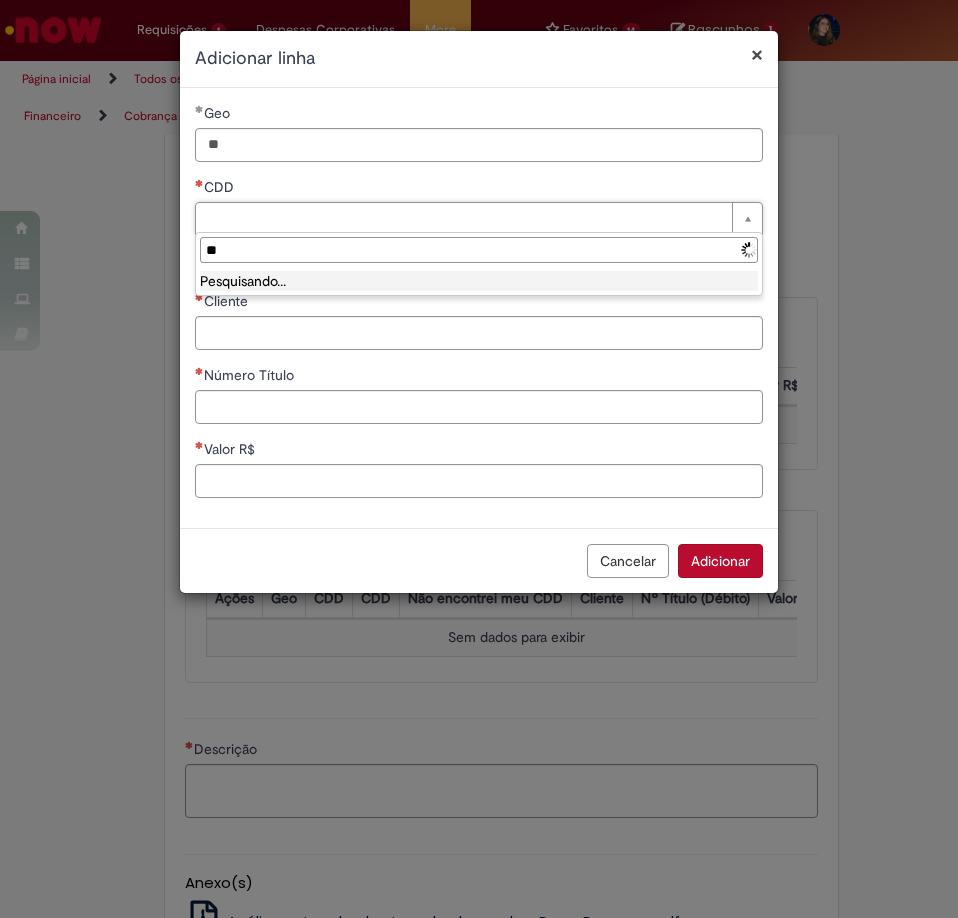 type on "*" 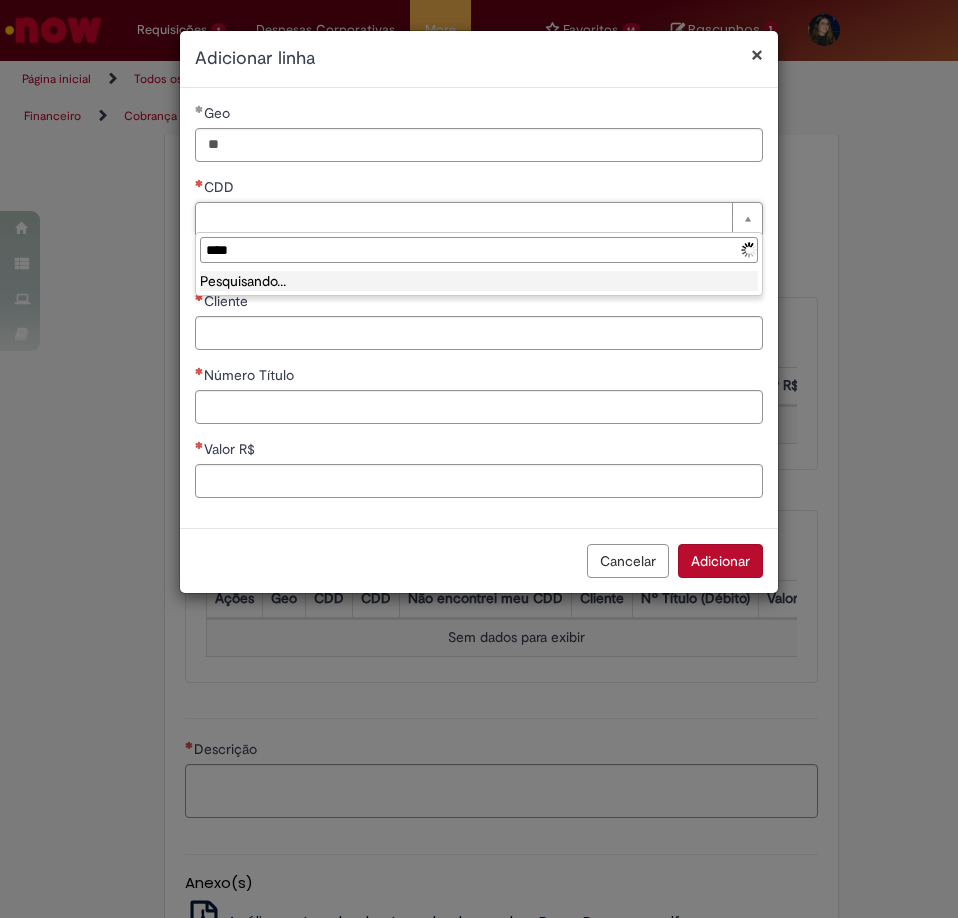 type on "*****" 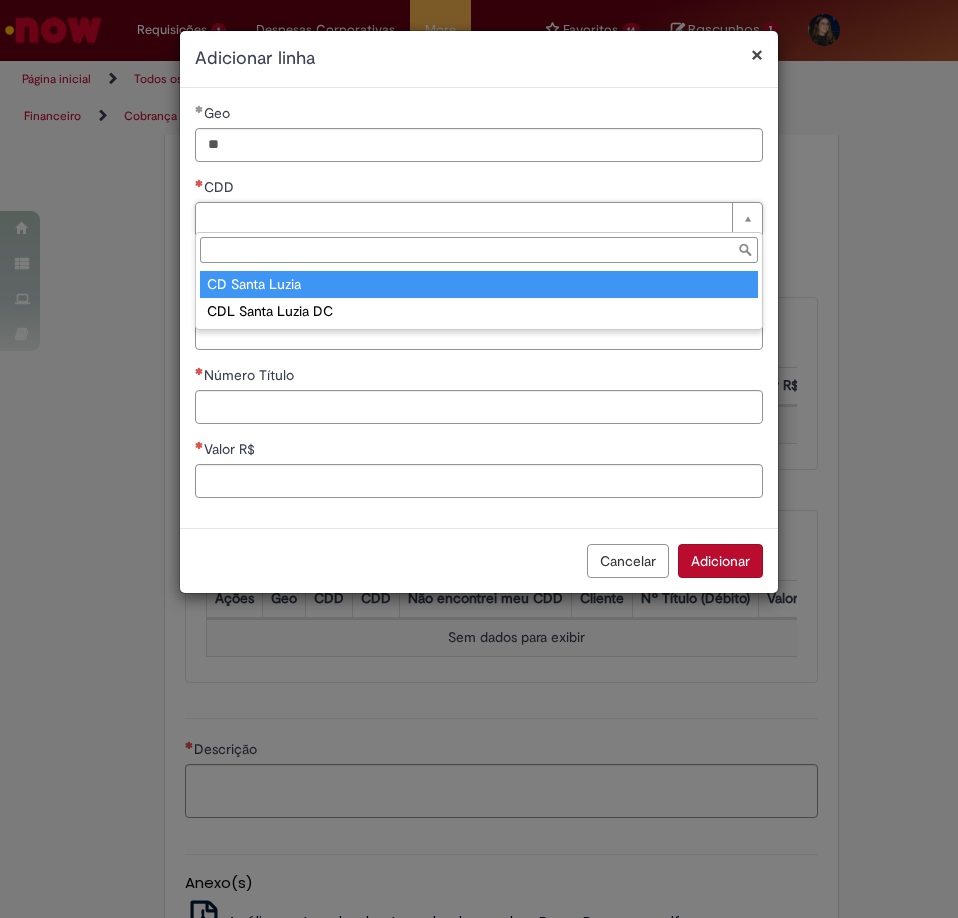 type on "**********" 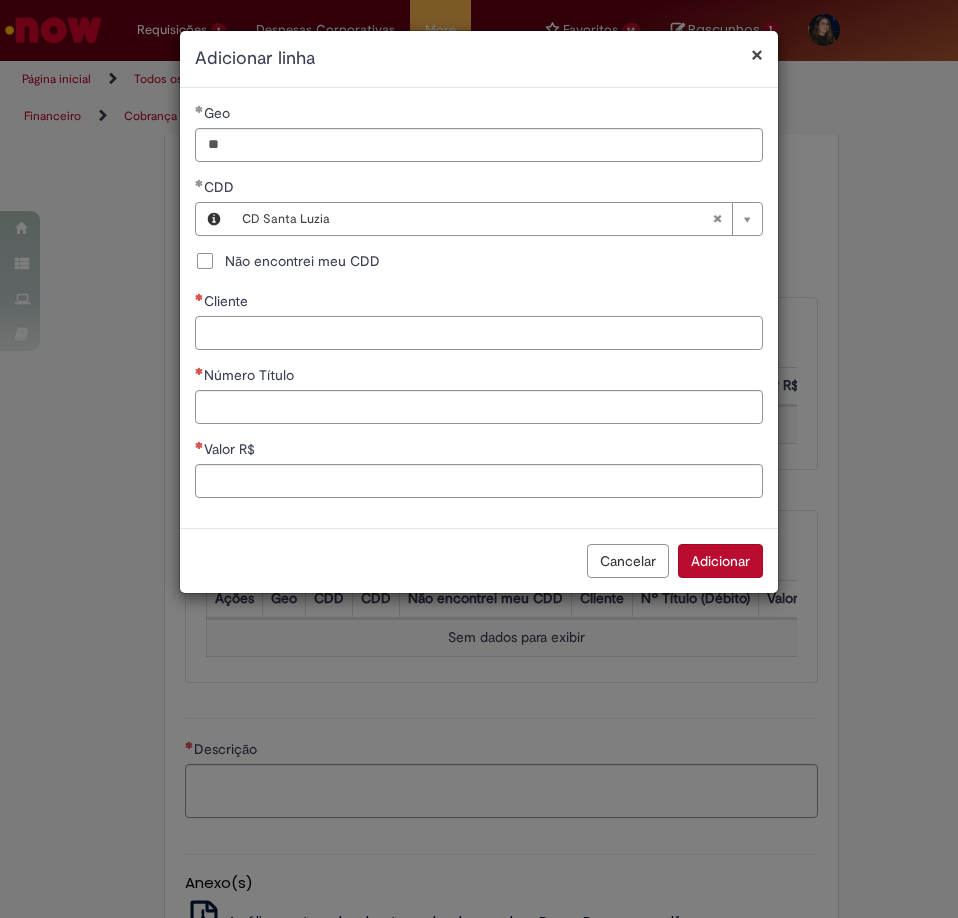 click on "Cliente" at bounding box center [479, 333] 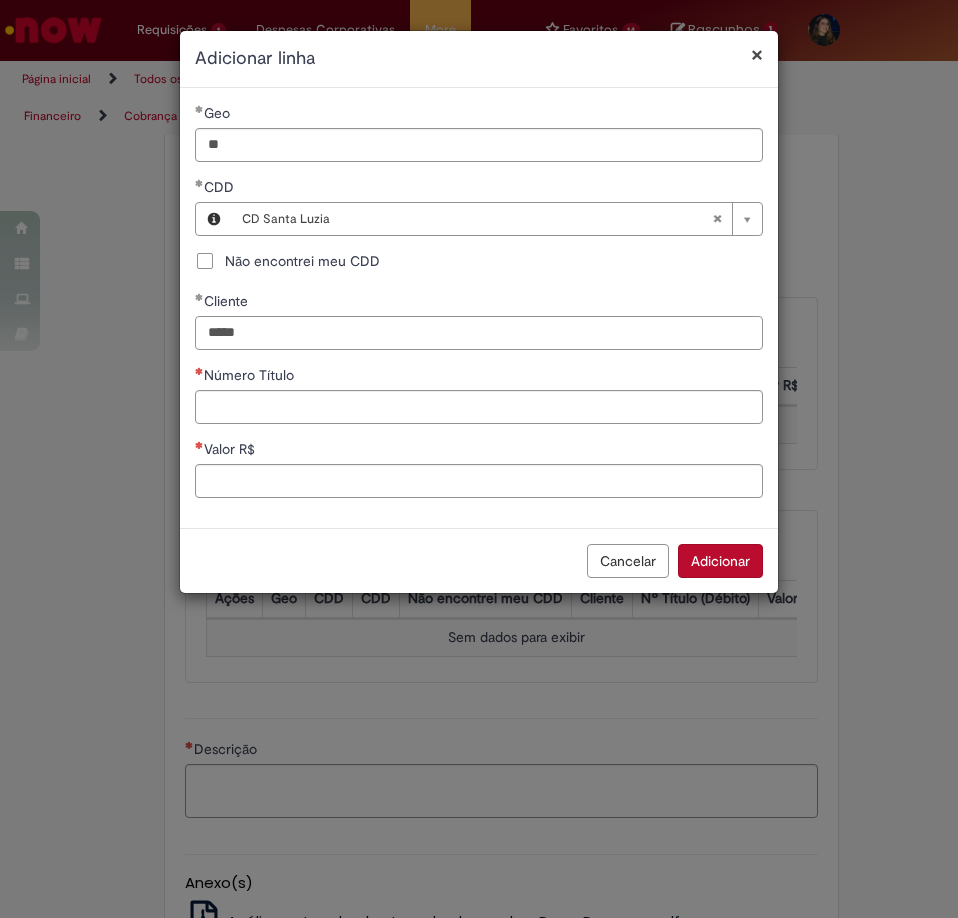 type on "*****" 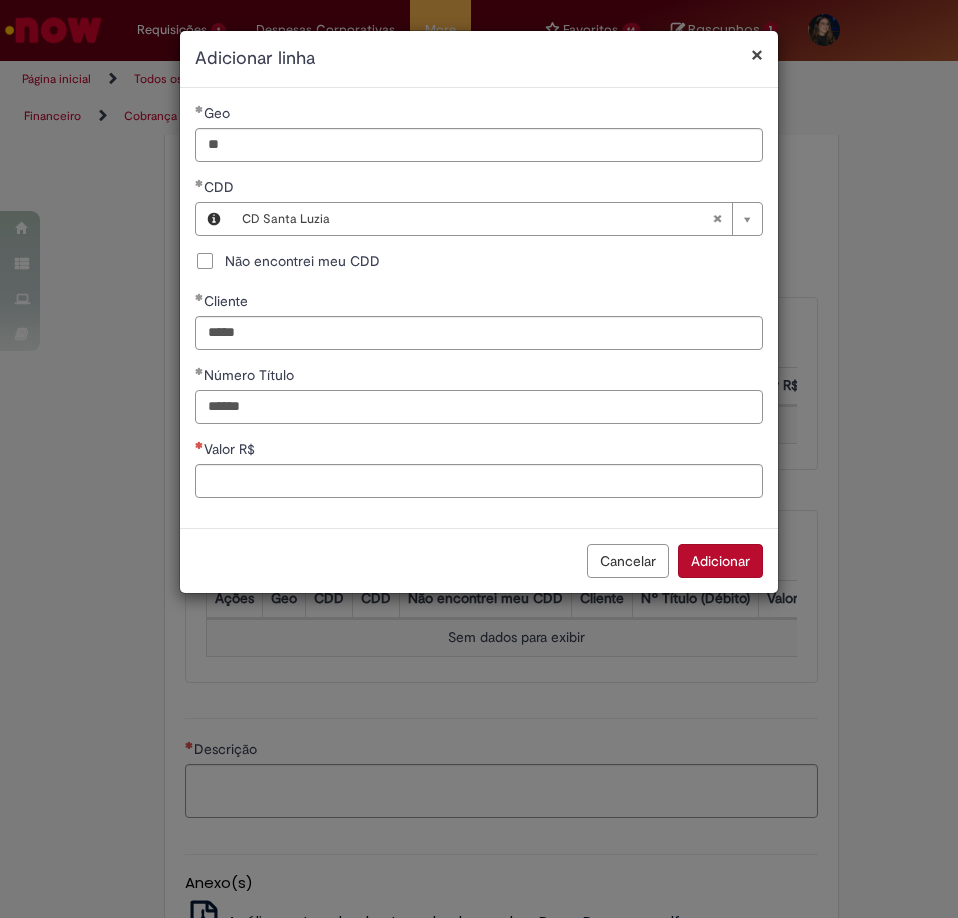 type on "******" 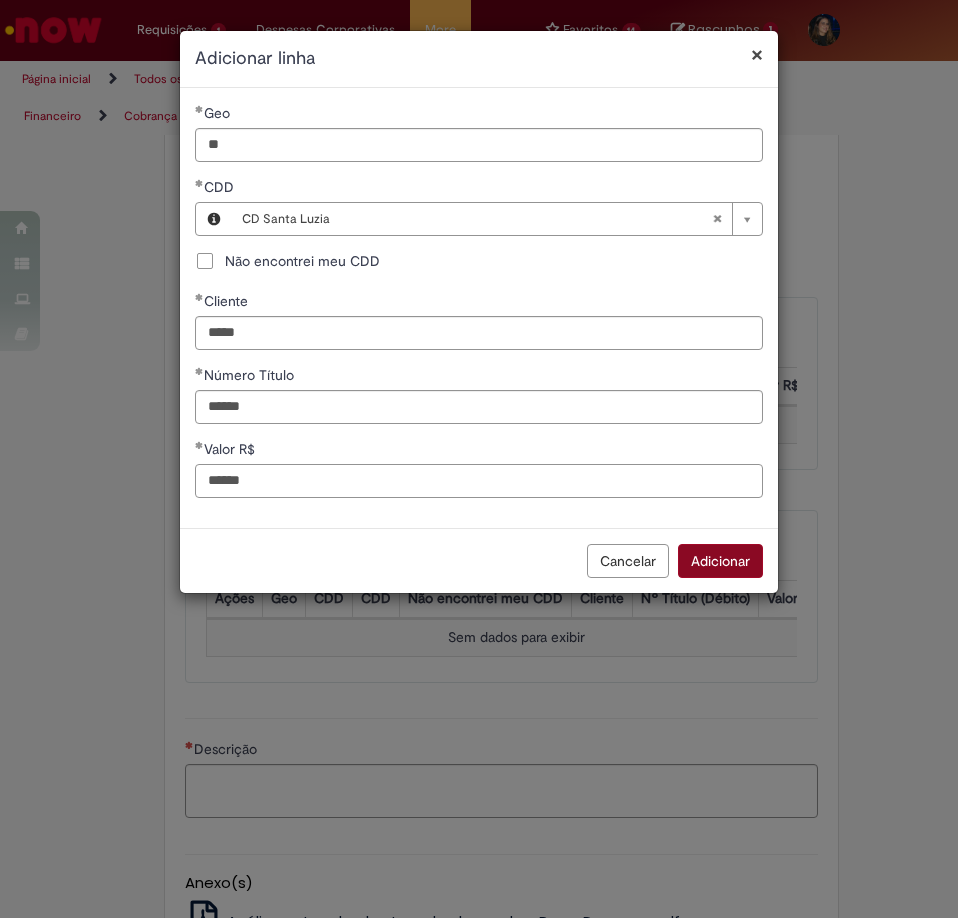 type on "******" 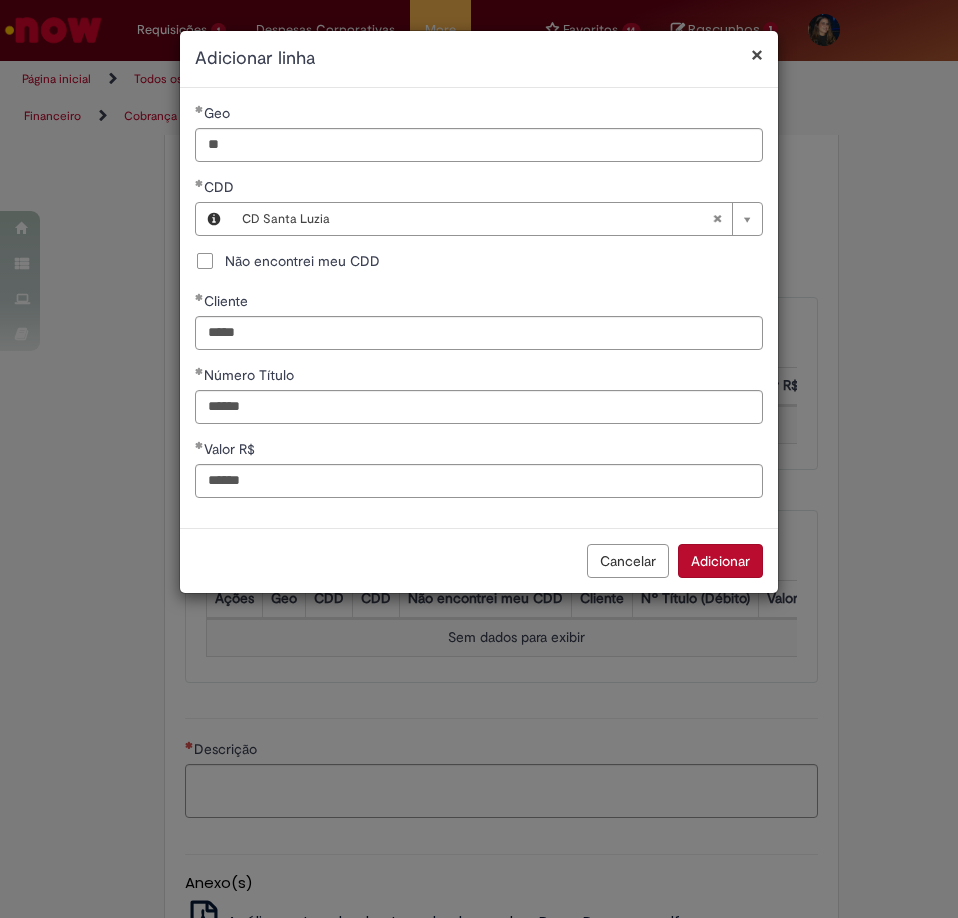 click on "Adicionar" at bounding box center (720, 561) 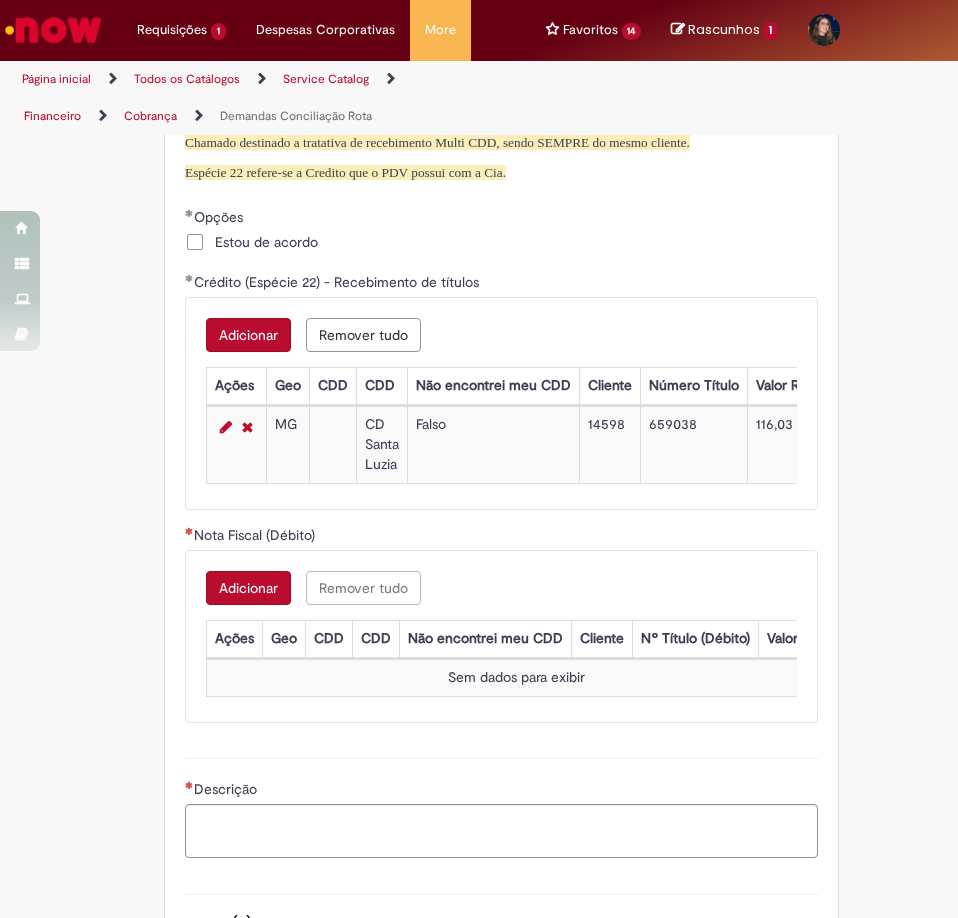 scroll, scrollTop: 1600, scrollLeft: 0, axis: vertical 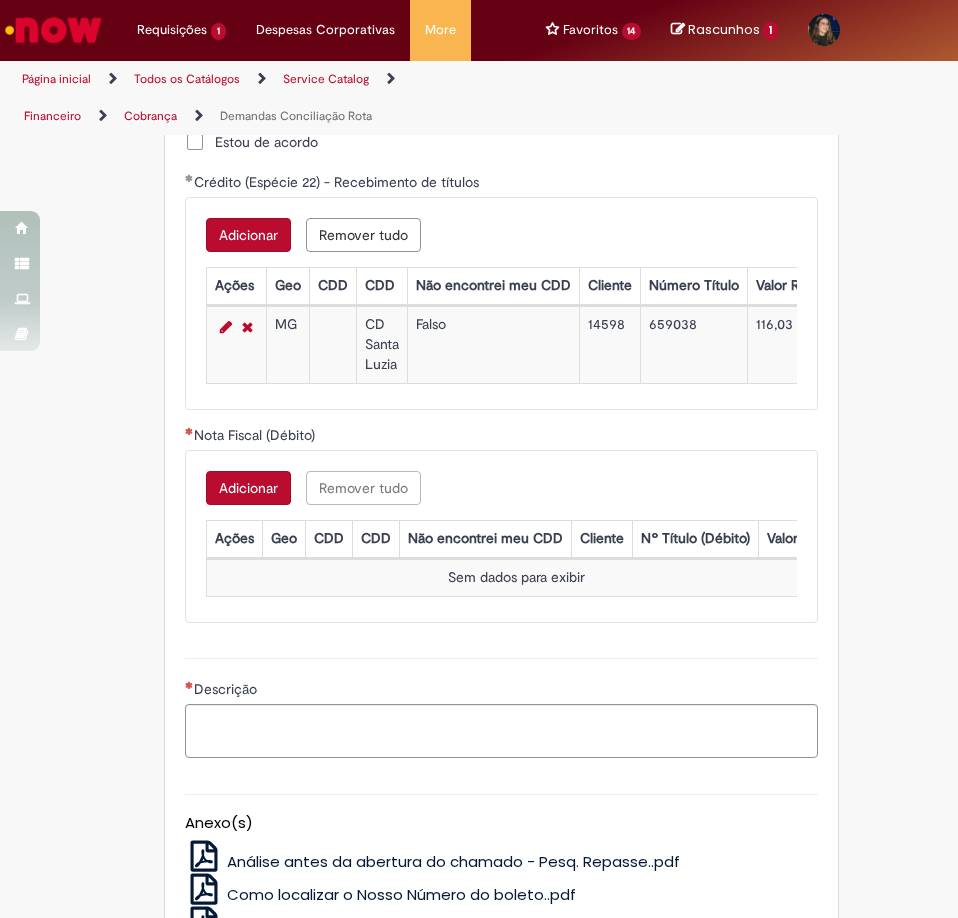 click on "Adicionar" at bounding box center (248, 488) 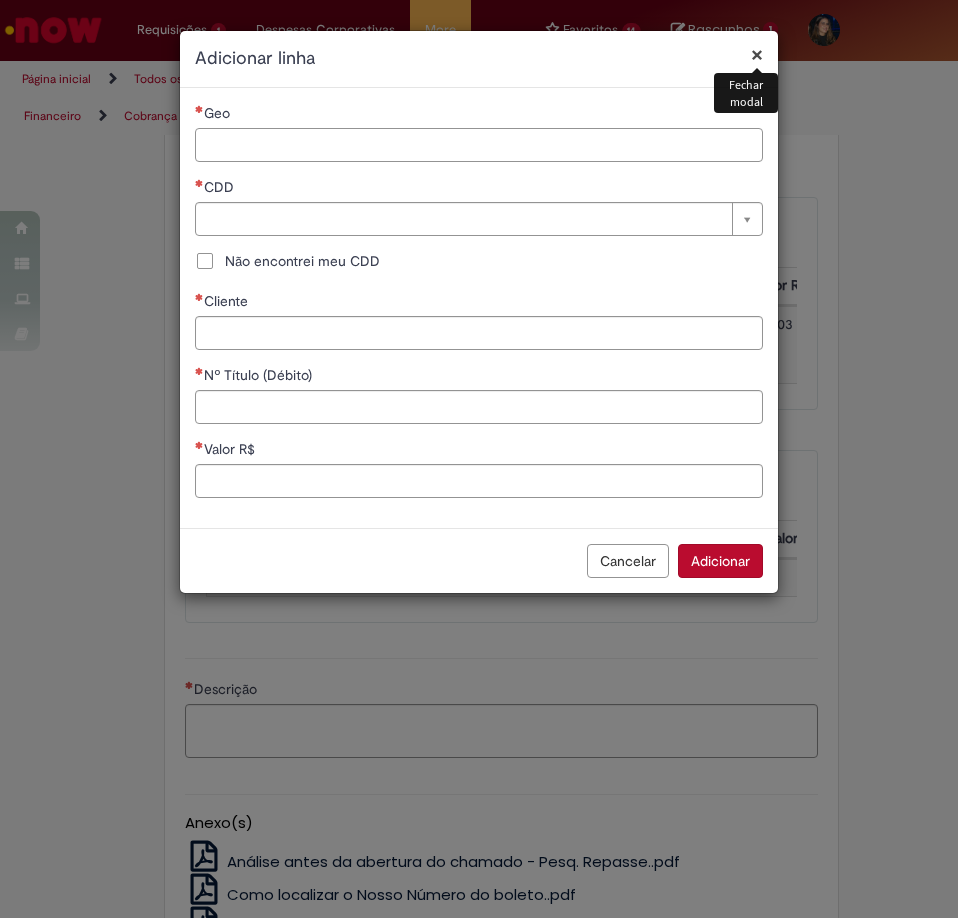 click on "Geo" at bounding box center [479, 145] 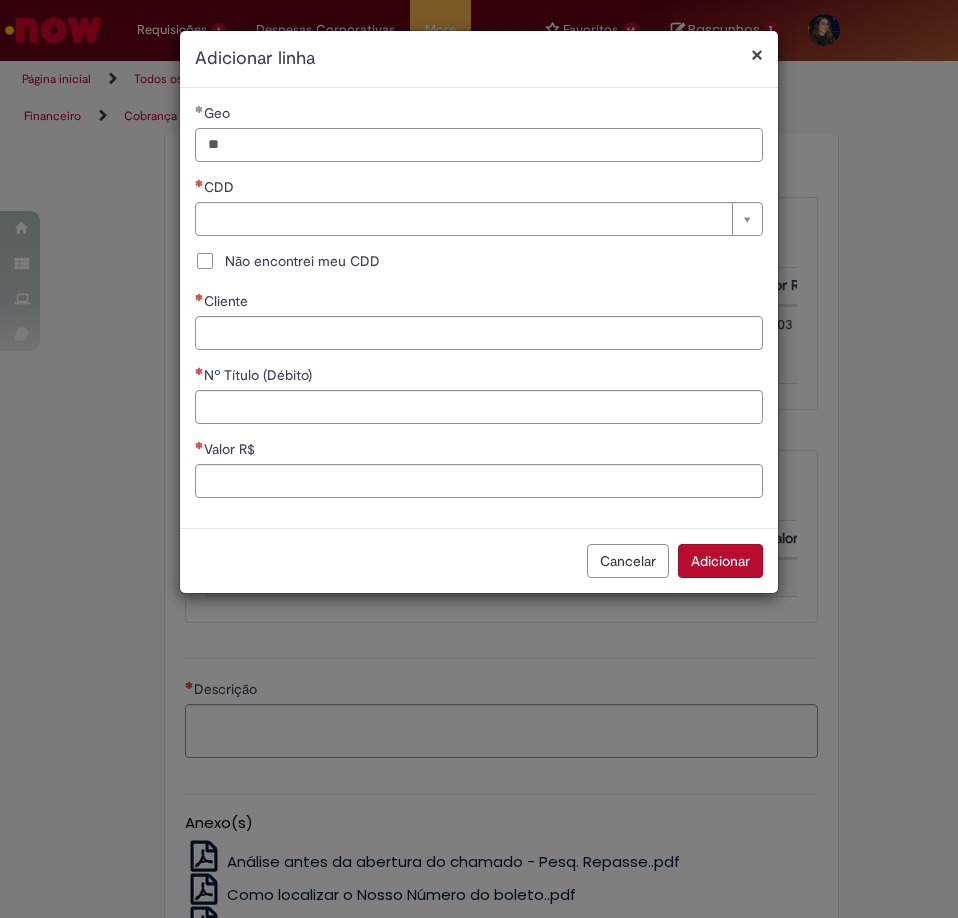 type on "**" 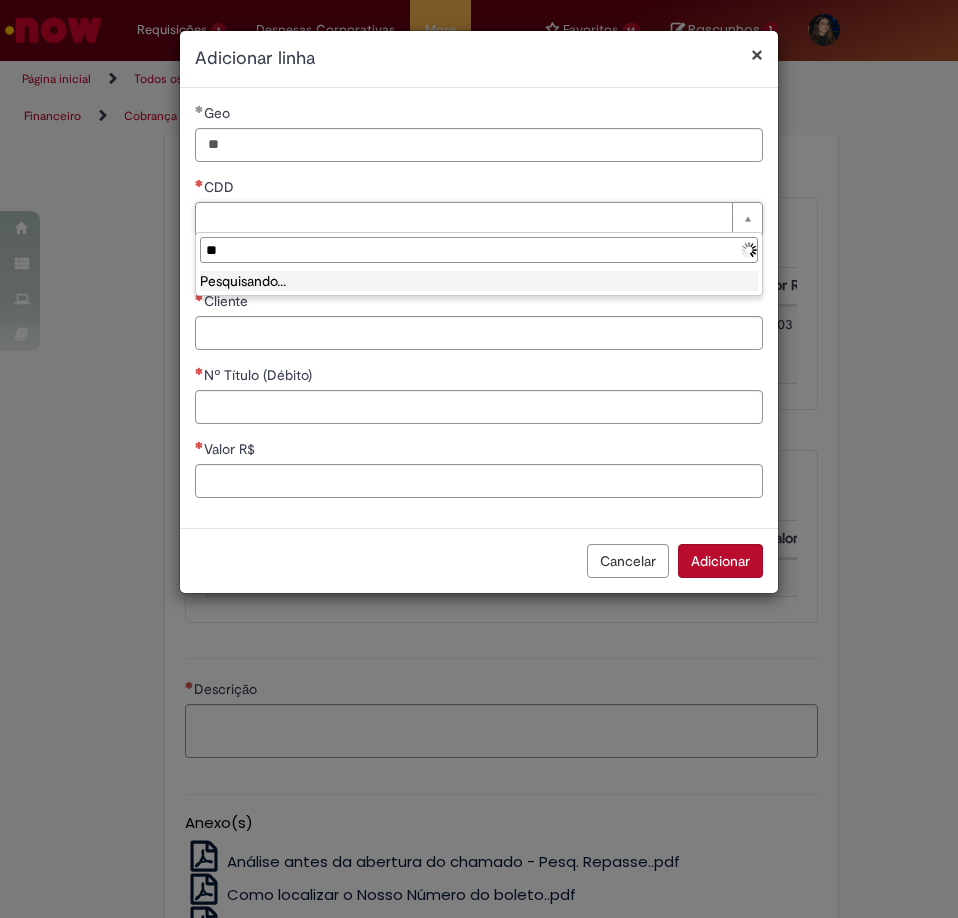 type on "*" 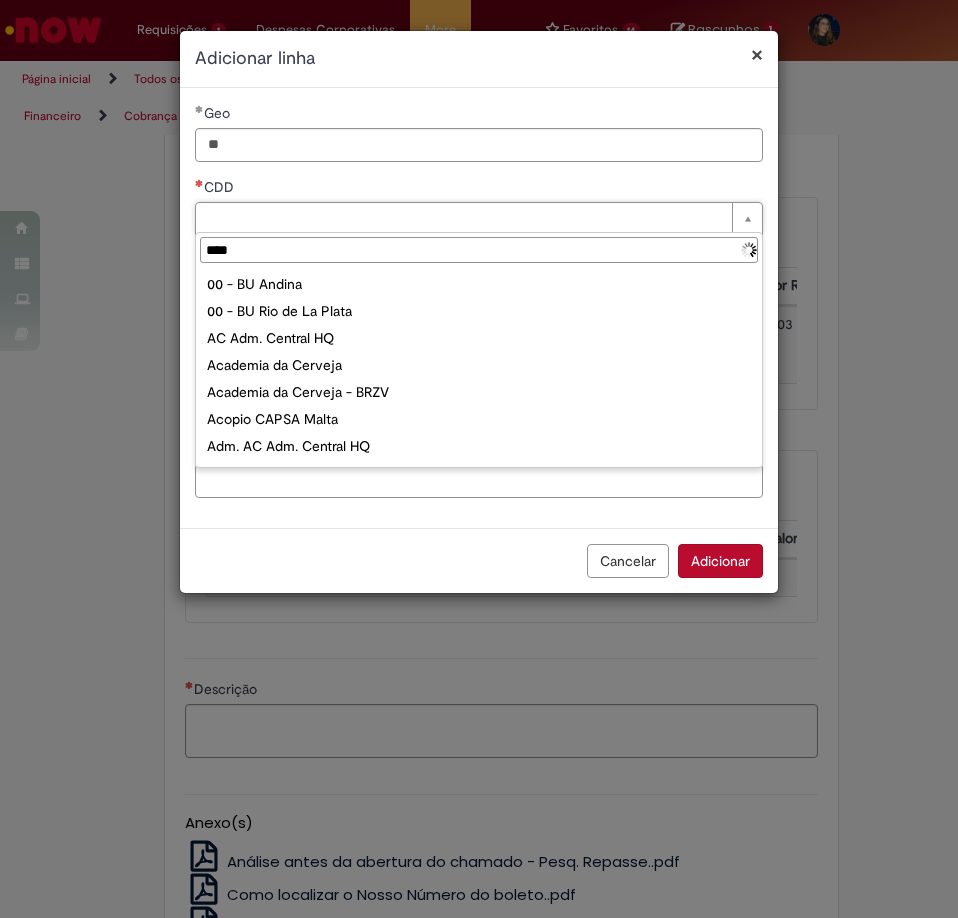 type on "****" 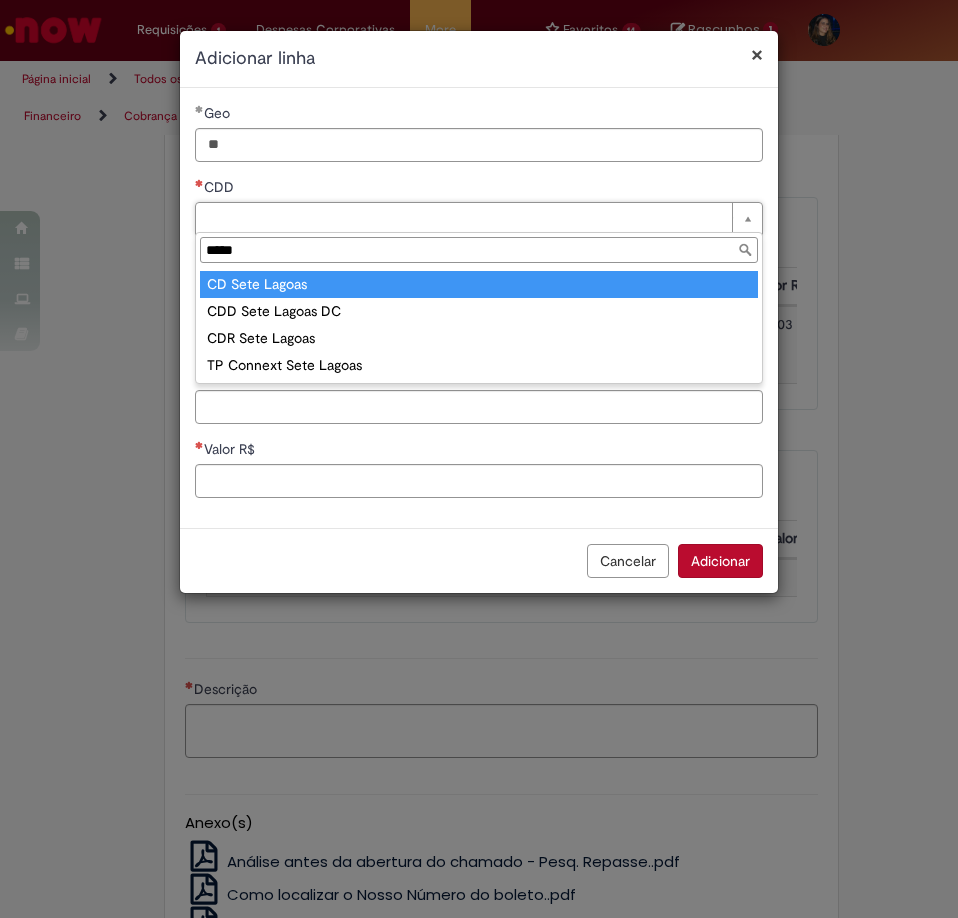 type on "**********" 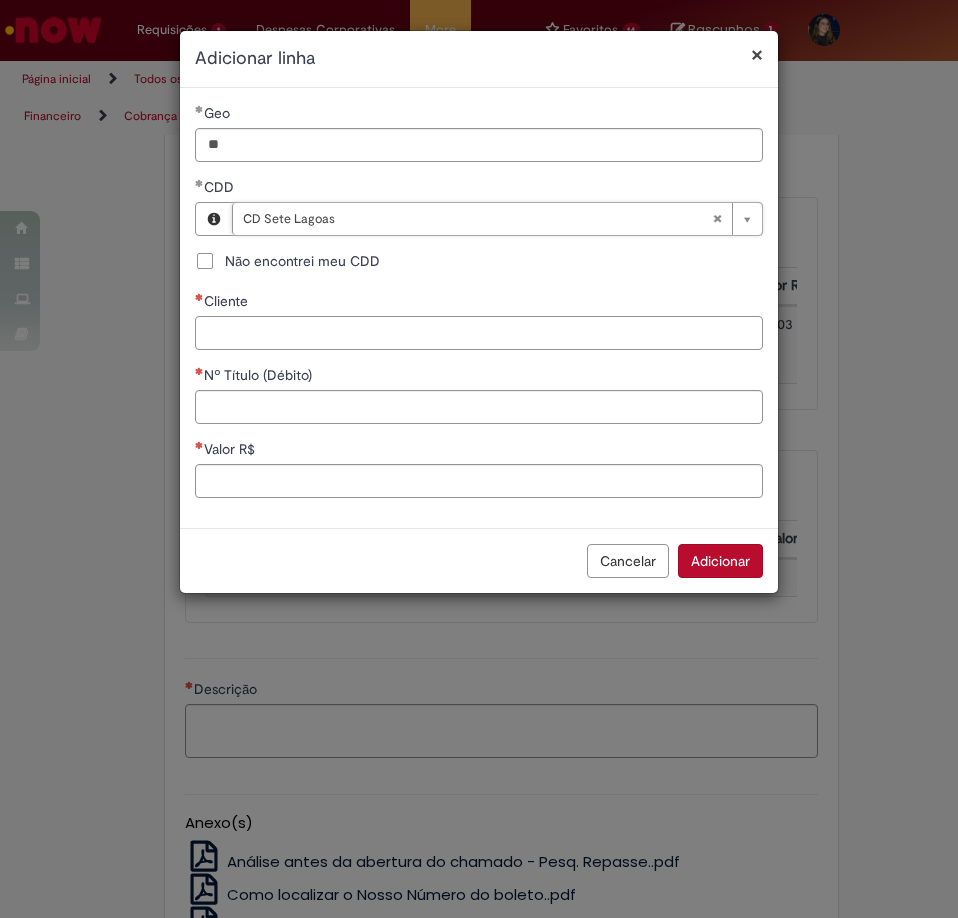 click on "Cliente" at bounding box center [479, 333] 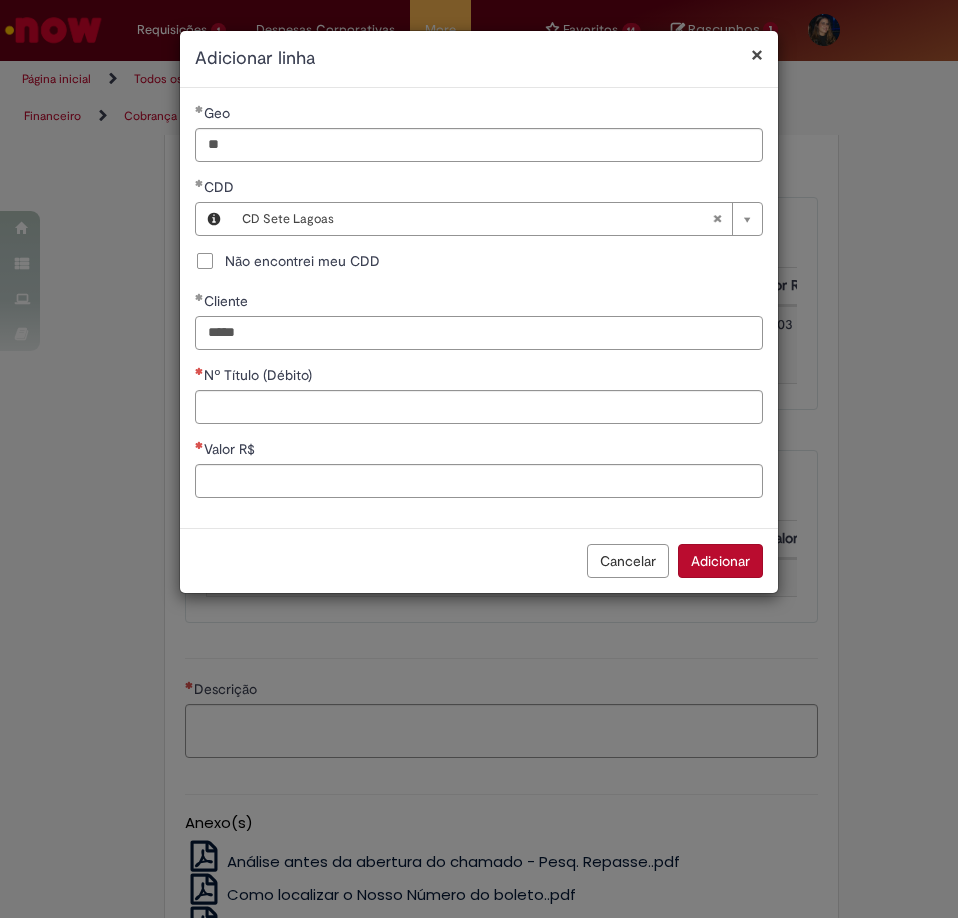 type on "*****" 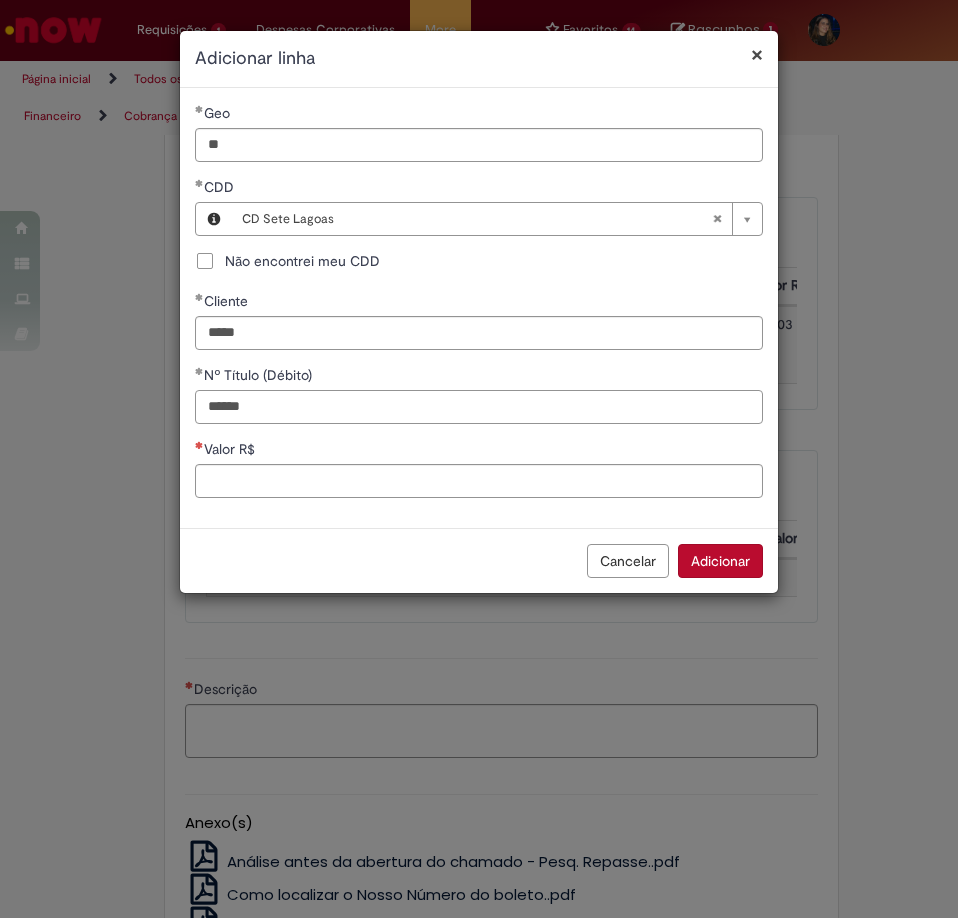 click on "******" at bounding box center [479, 407] 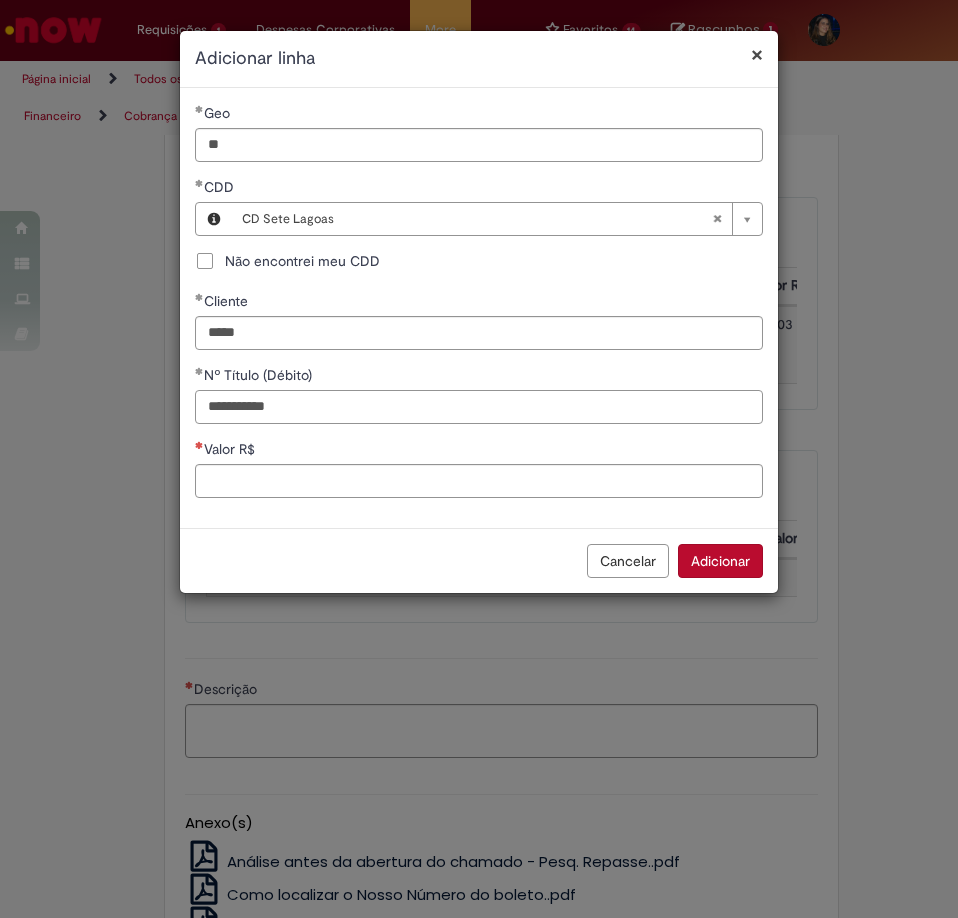 type on "**********" 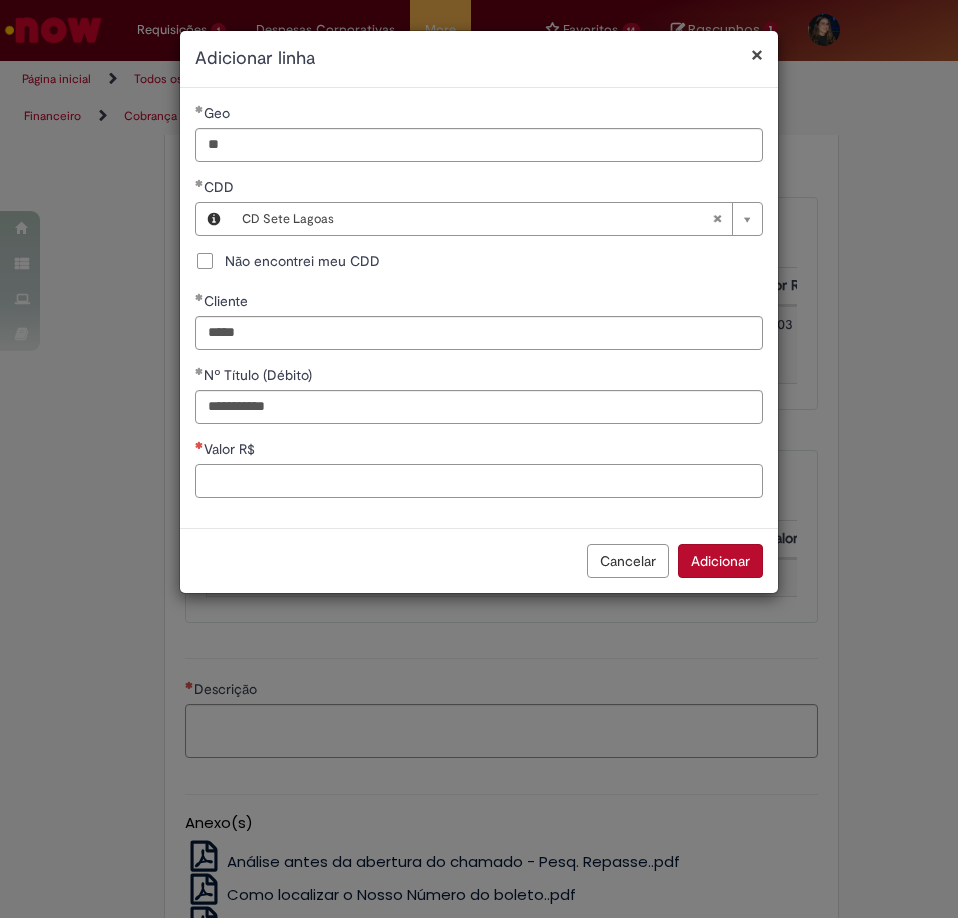 click on "Valor R$" at bounding box center [479, 481] 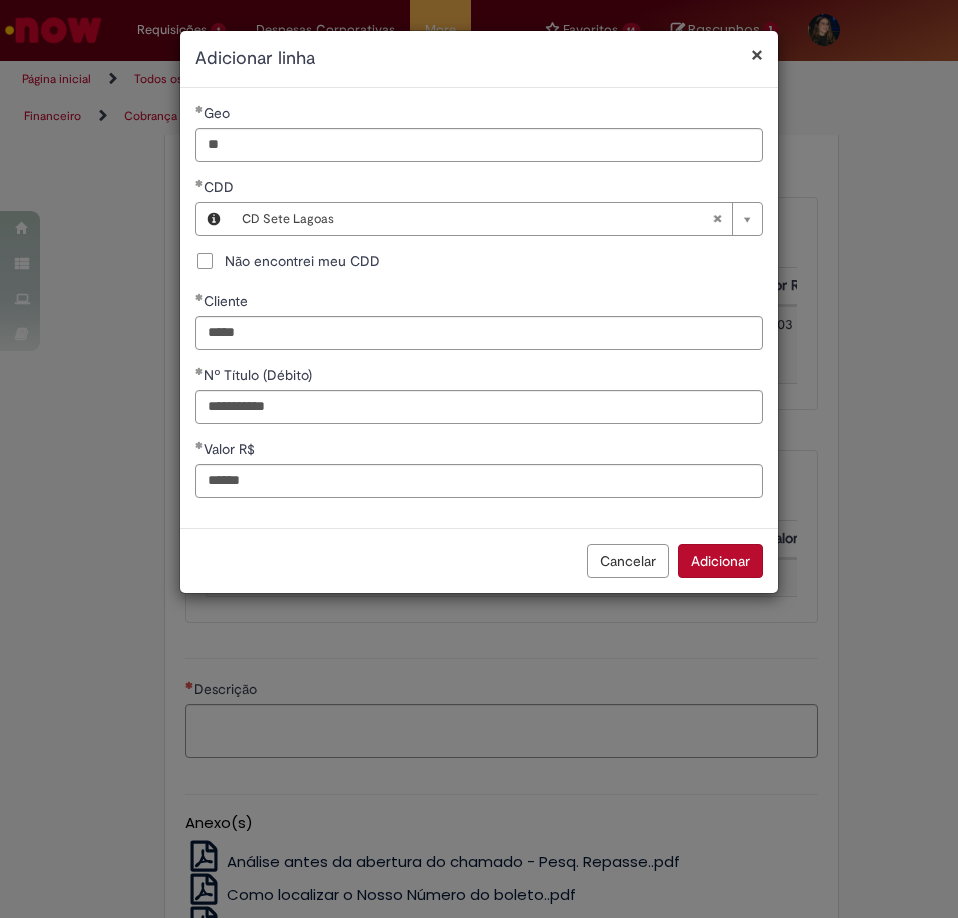 type on "*********" 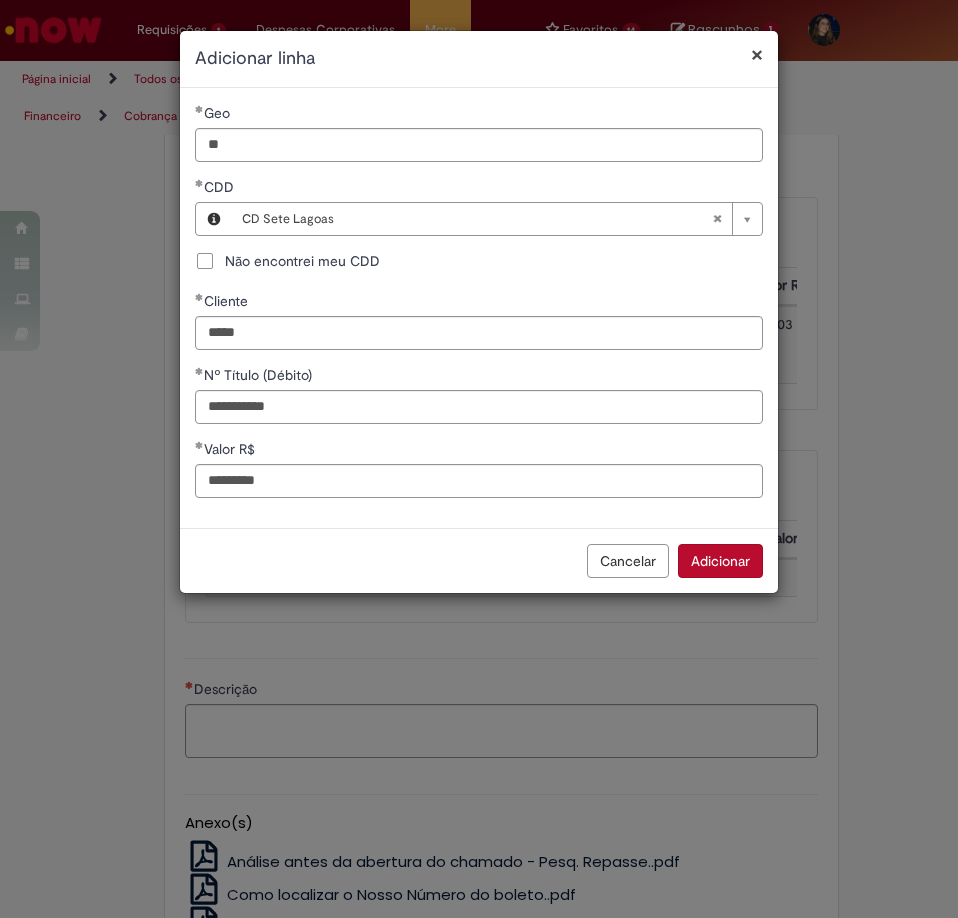 click on "Adicionar" at bounding box center [720, 561] 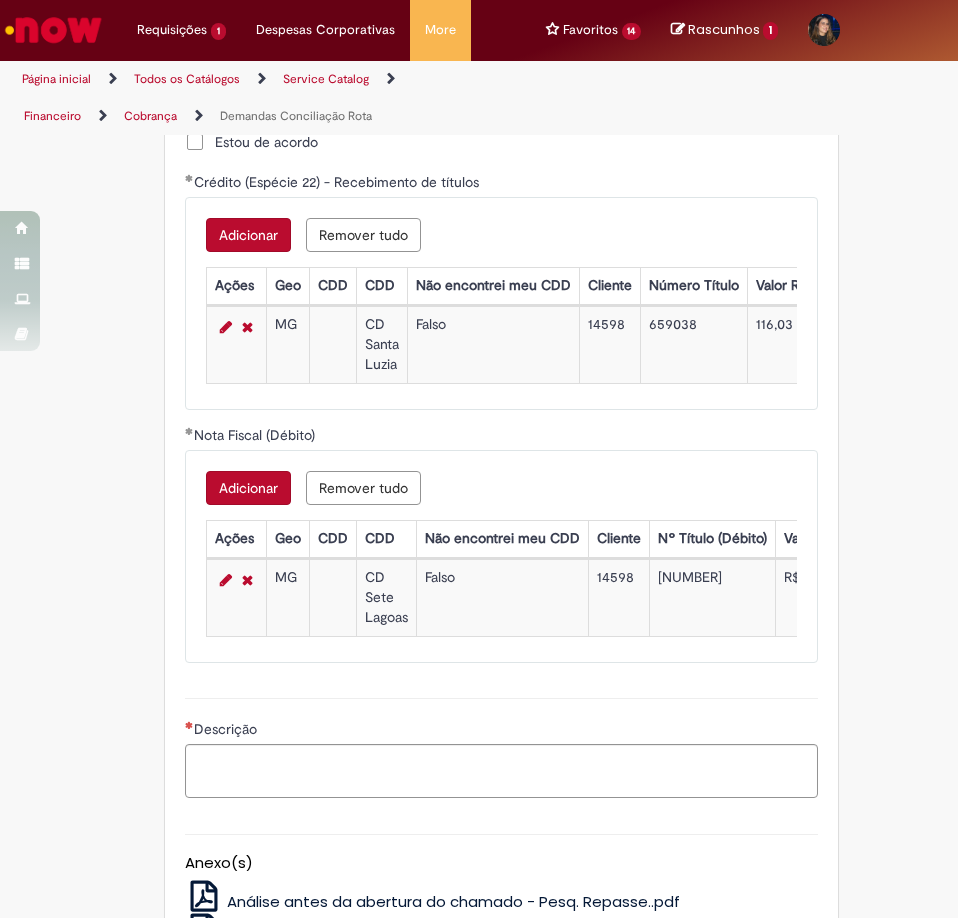 scroll, scrollTop: 1900, scrollLeft: 0, axis: vertical 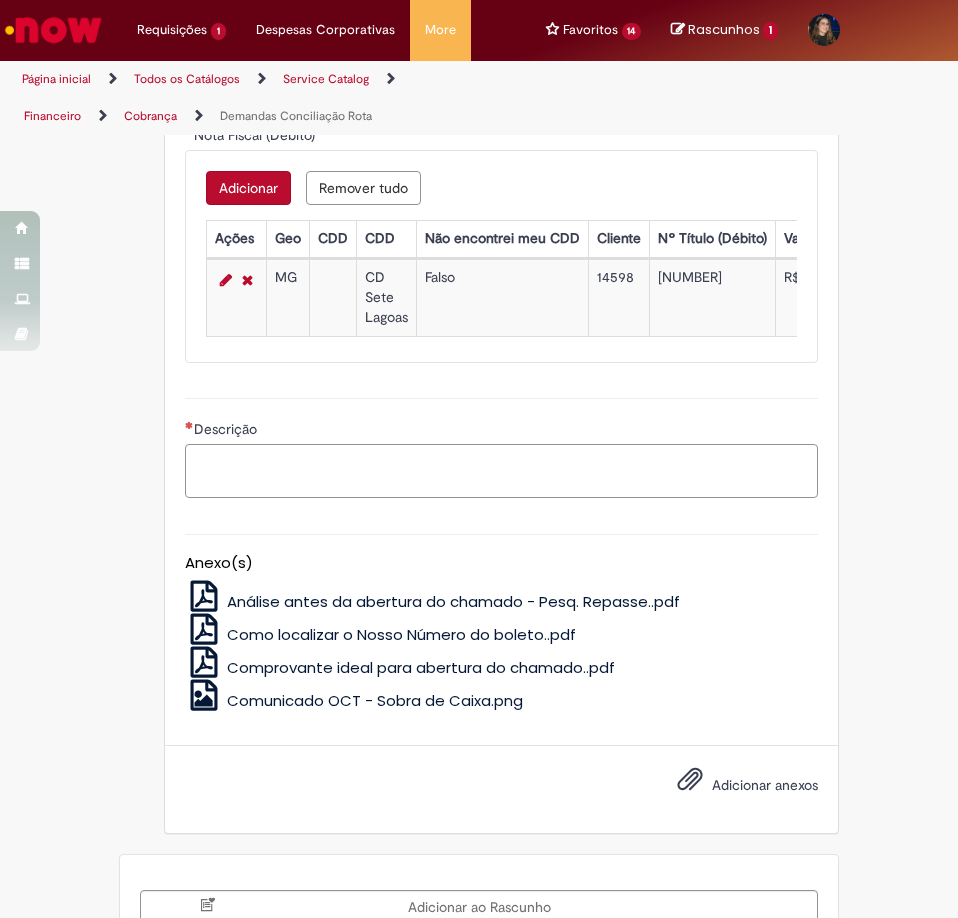 click on "Descrição" at bounding box center [501, 471] 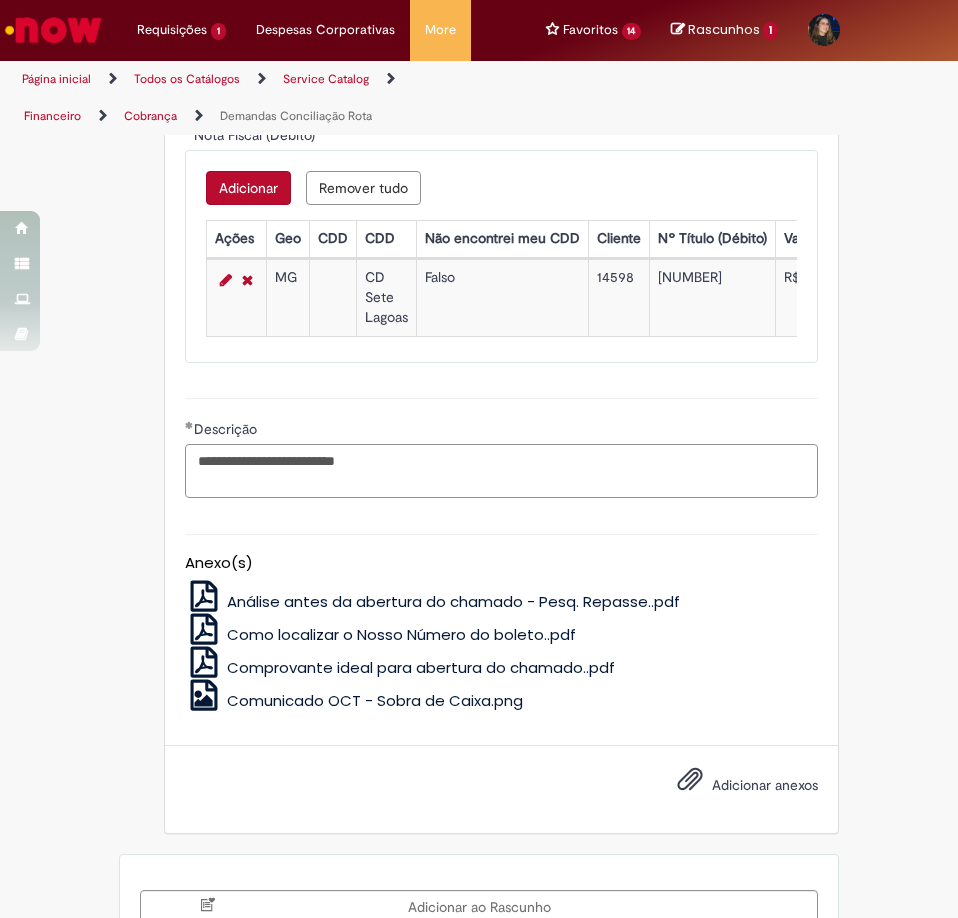 scroll, scrollTop: 2058, scrollLeft: 0, axis: vertical 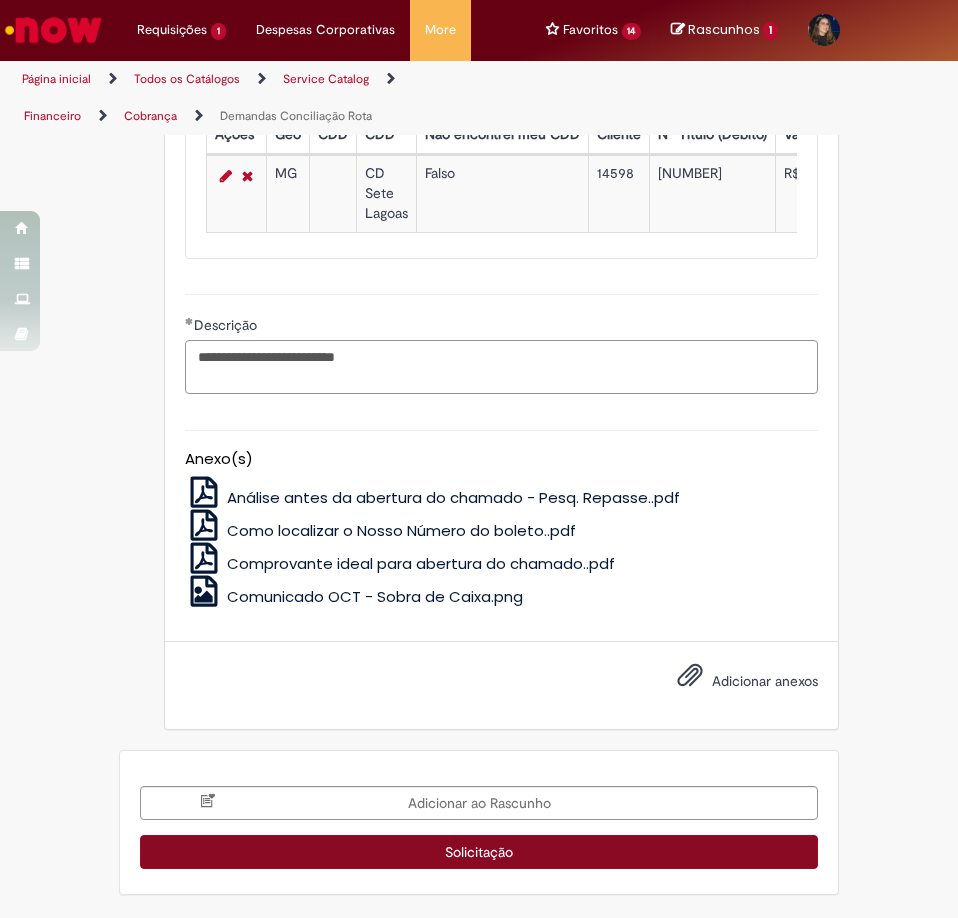 type on "**********" 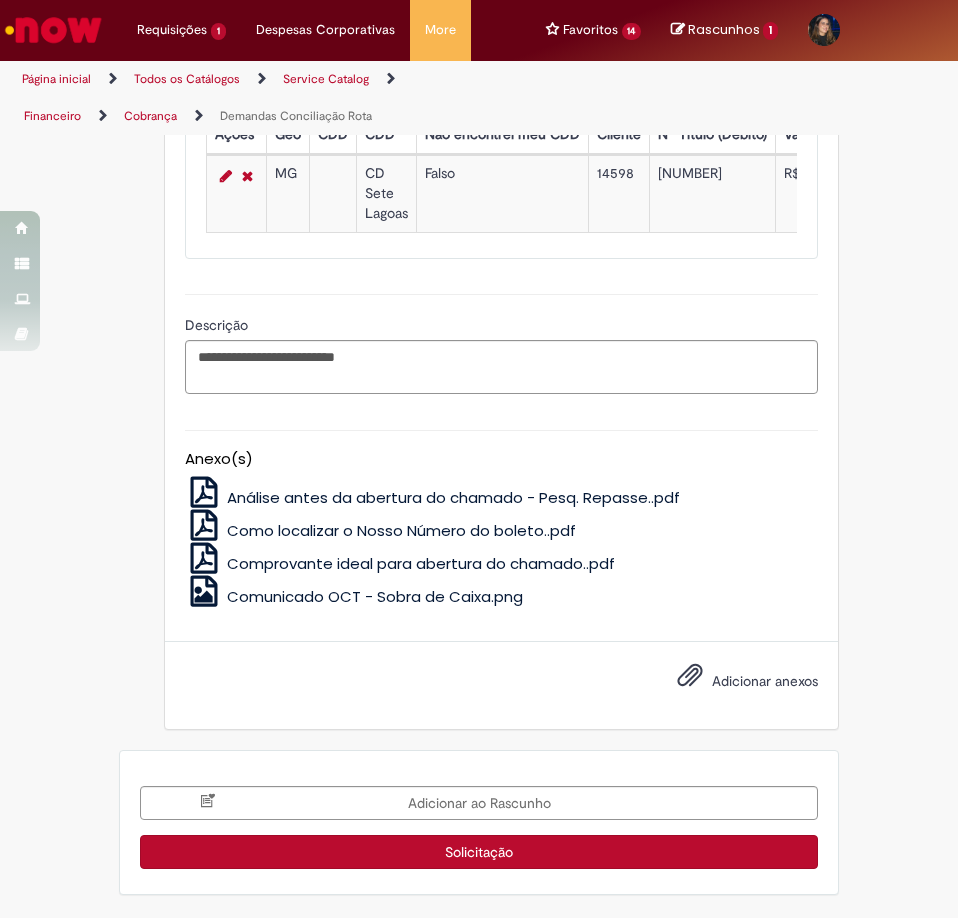 click on "Solicitação" at bounding box center [479, 852] 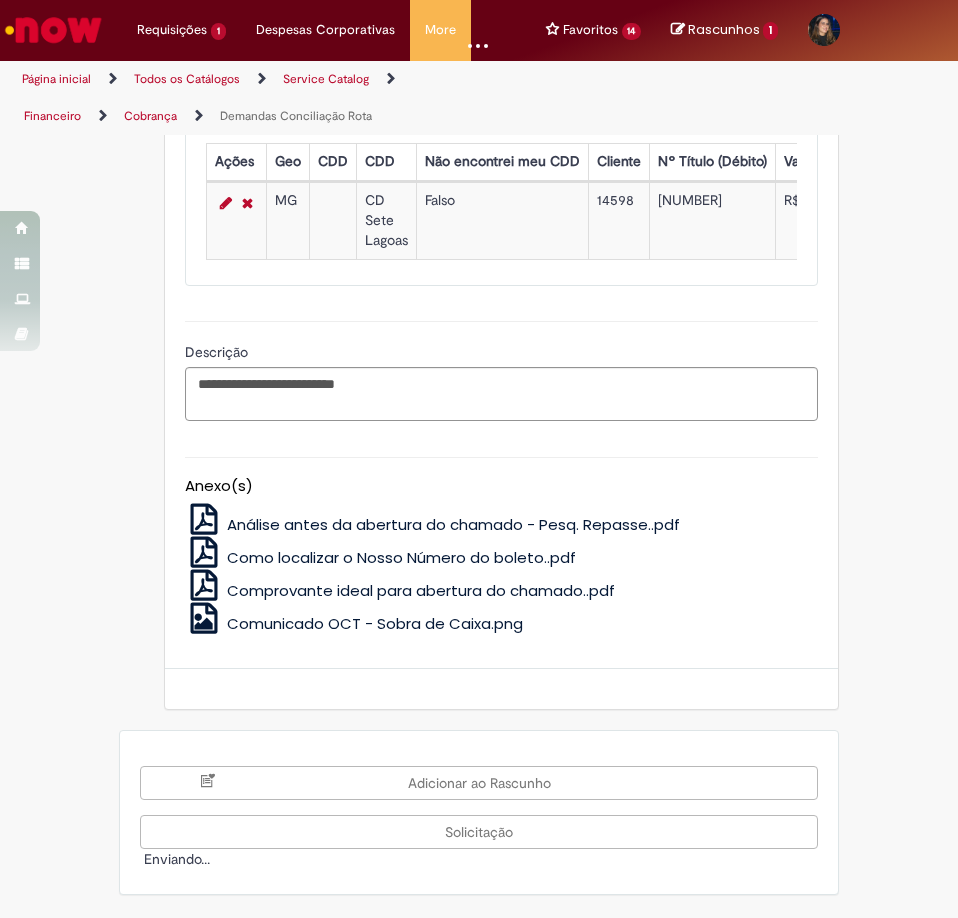 scroll, scrollTop: 2031, scrollLeft: 0, axis: vertical 